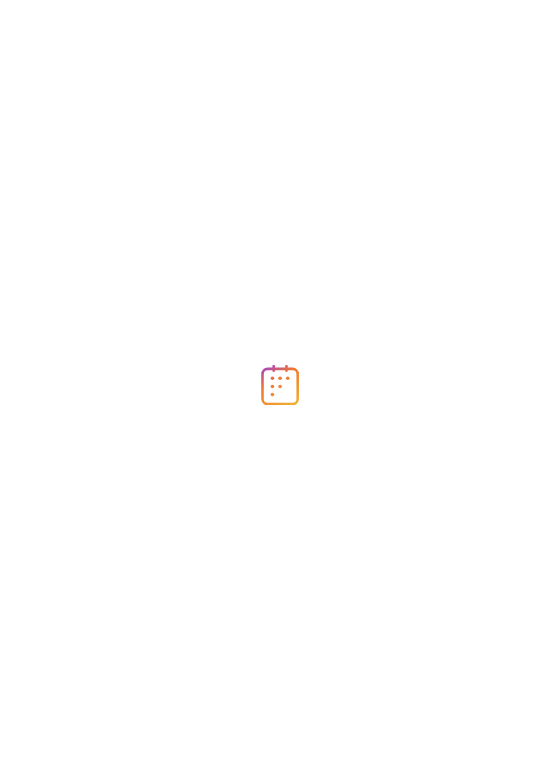 scroll, scrollTop: 0, scrollLeft: 0, axis: both 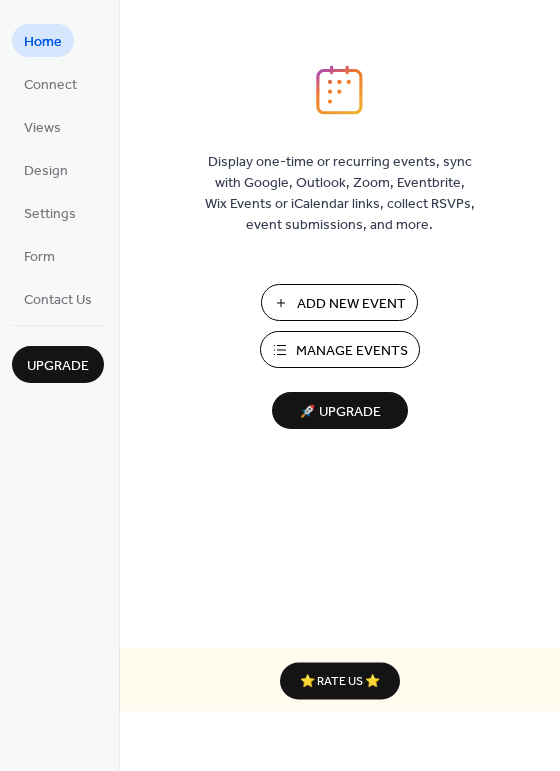 click on "Manage Events" at bounding box center (352, 351) 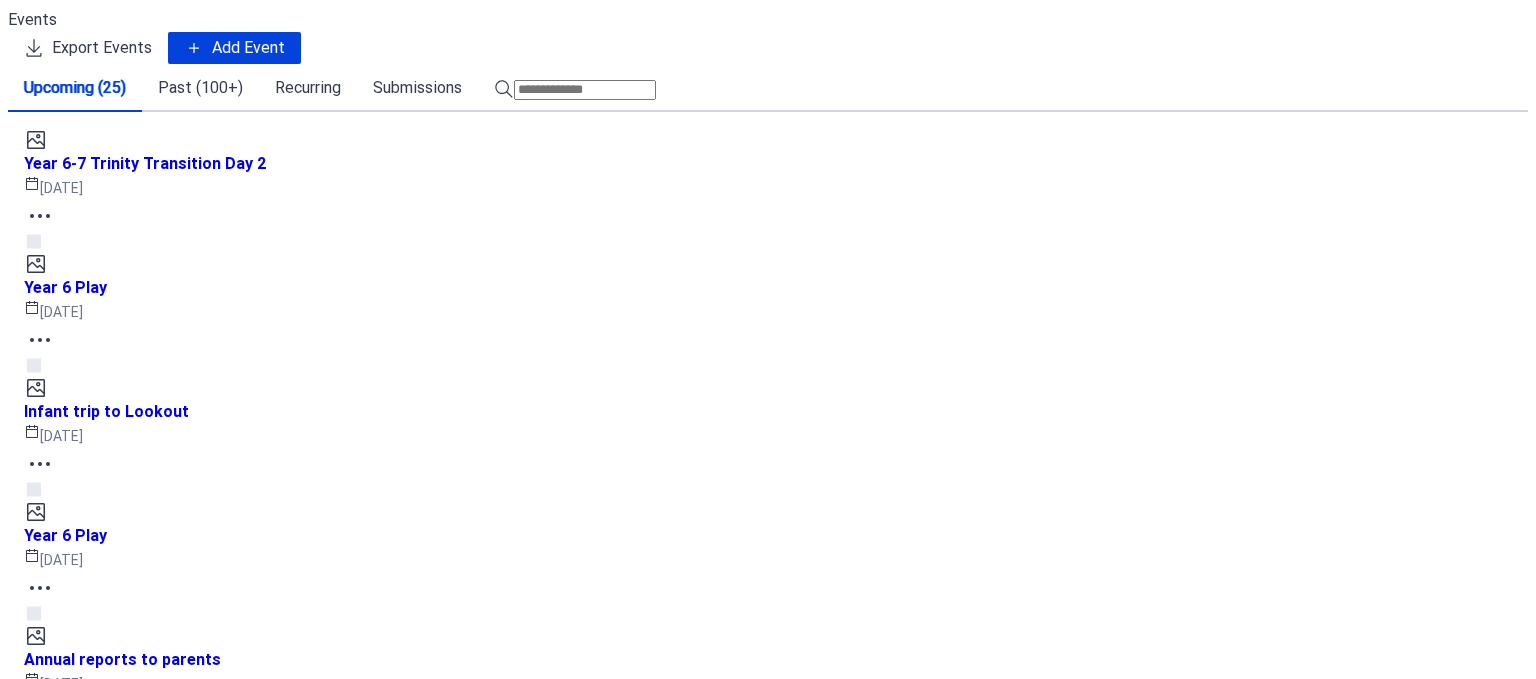 scroll, scrollTop: 0, scrollLeft: 0, axis: both 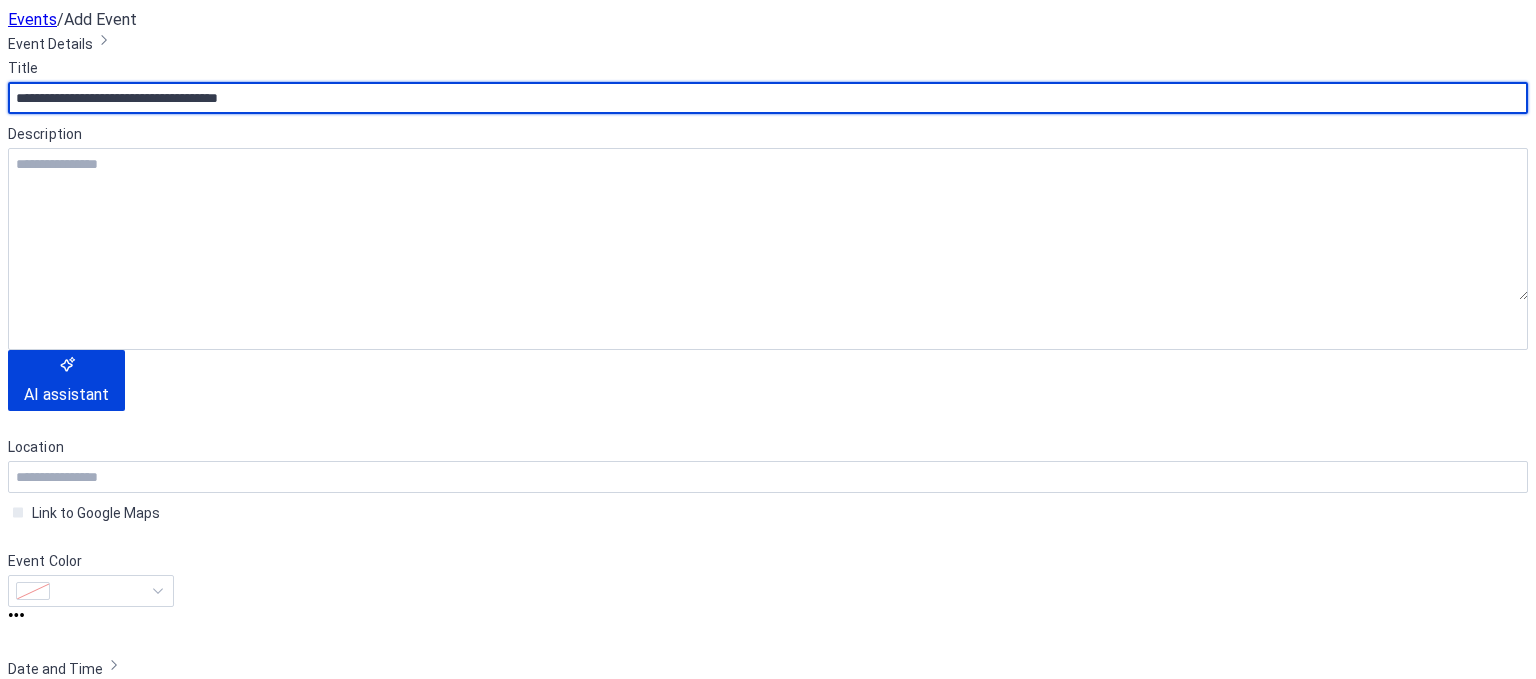 drag, startPoint x: 298, startPoint y: 175, endPoint x: 247, endPoint y: 174, distance: 51.009804 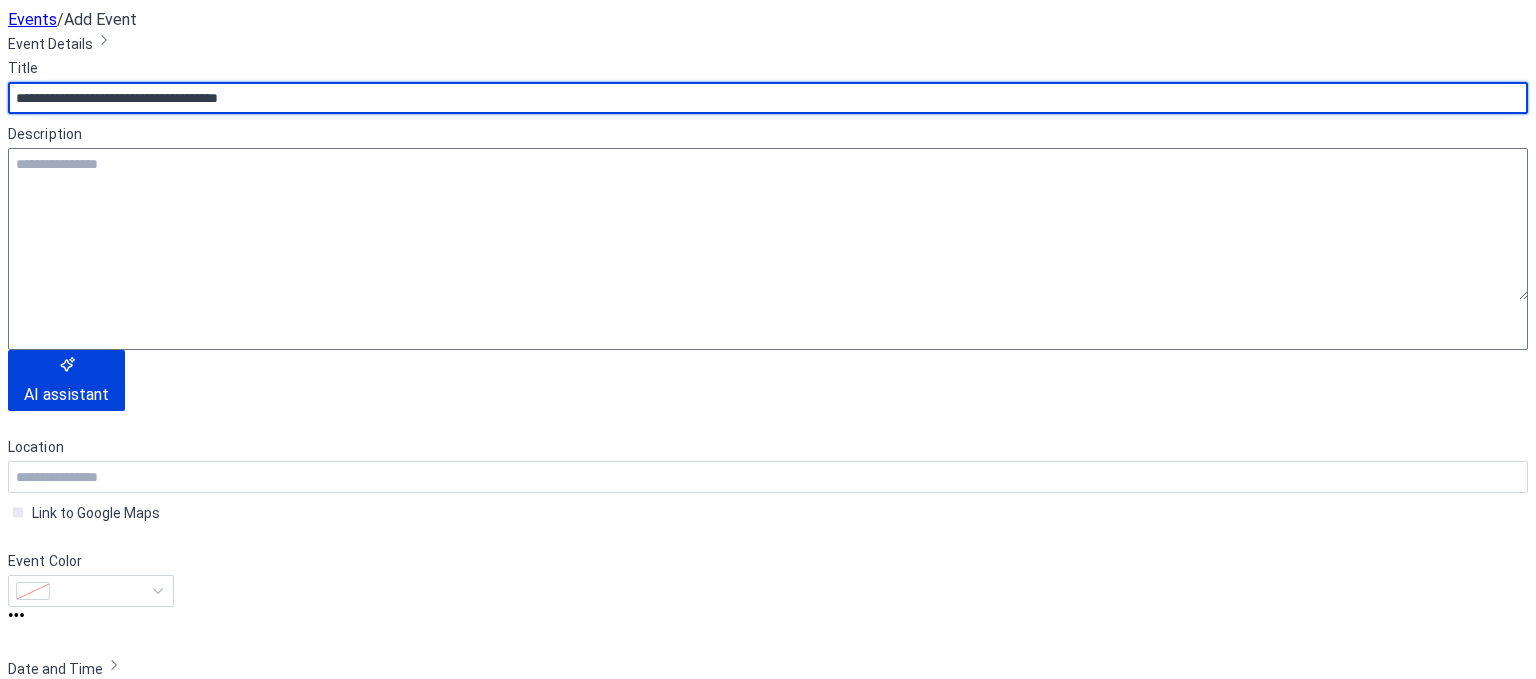 type on "**********" 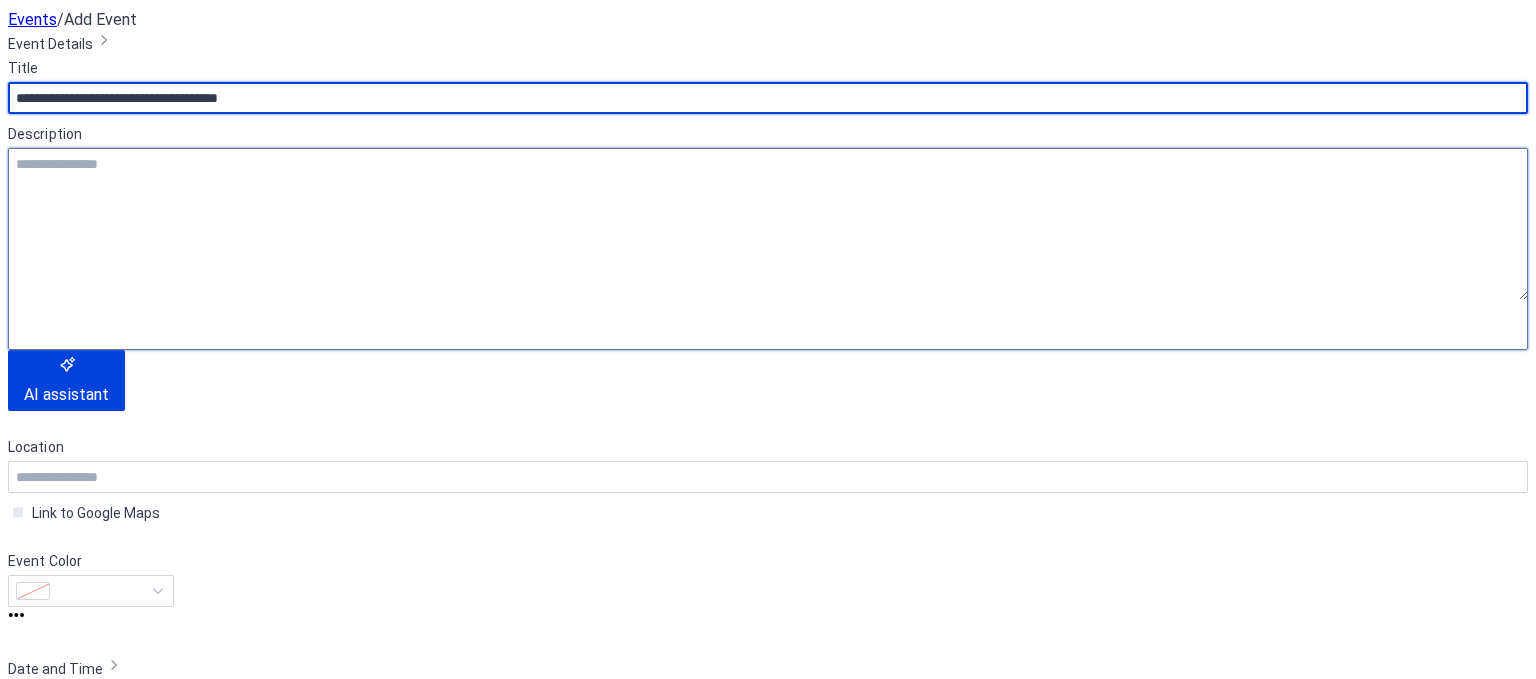 click at bounding box center (768, 224) 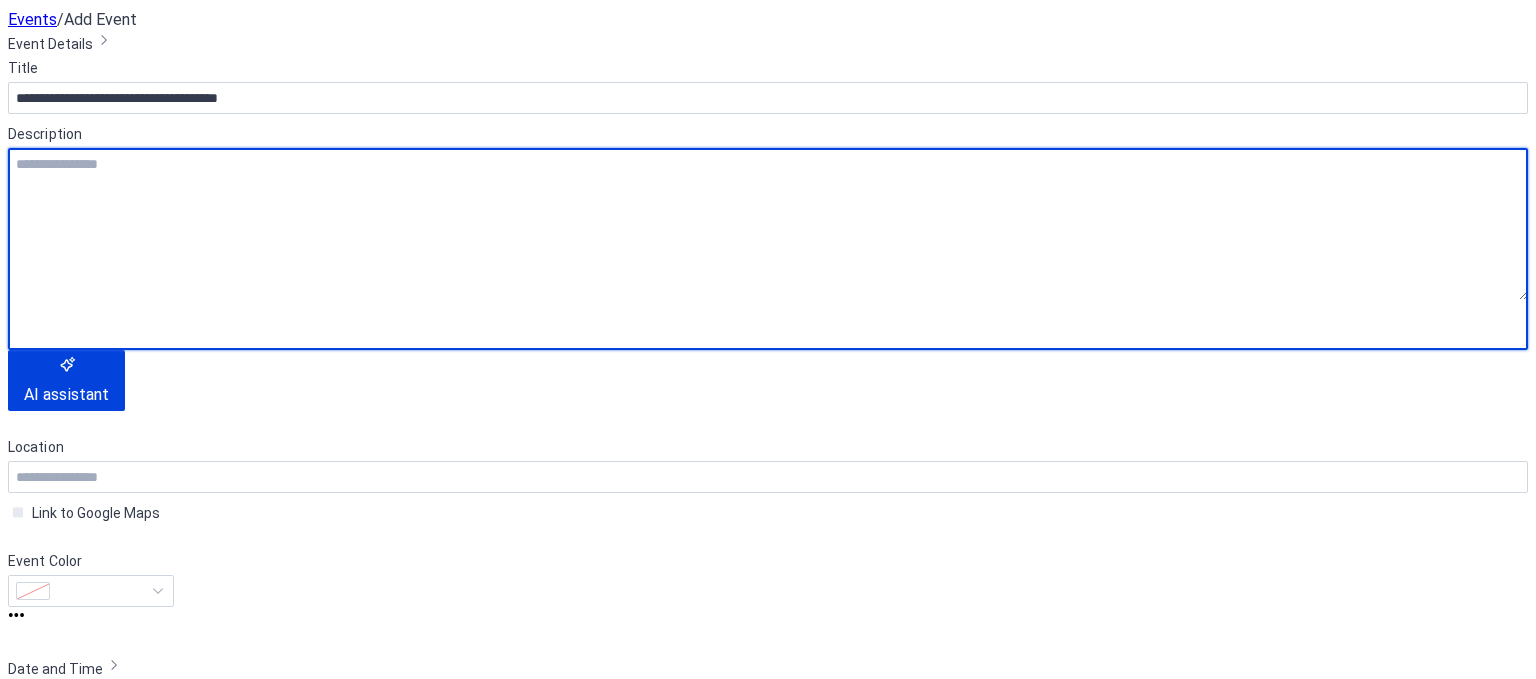 paste on "******" 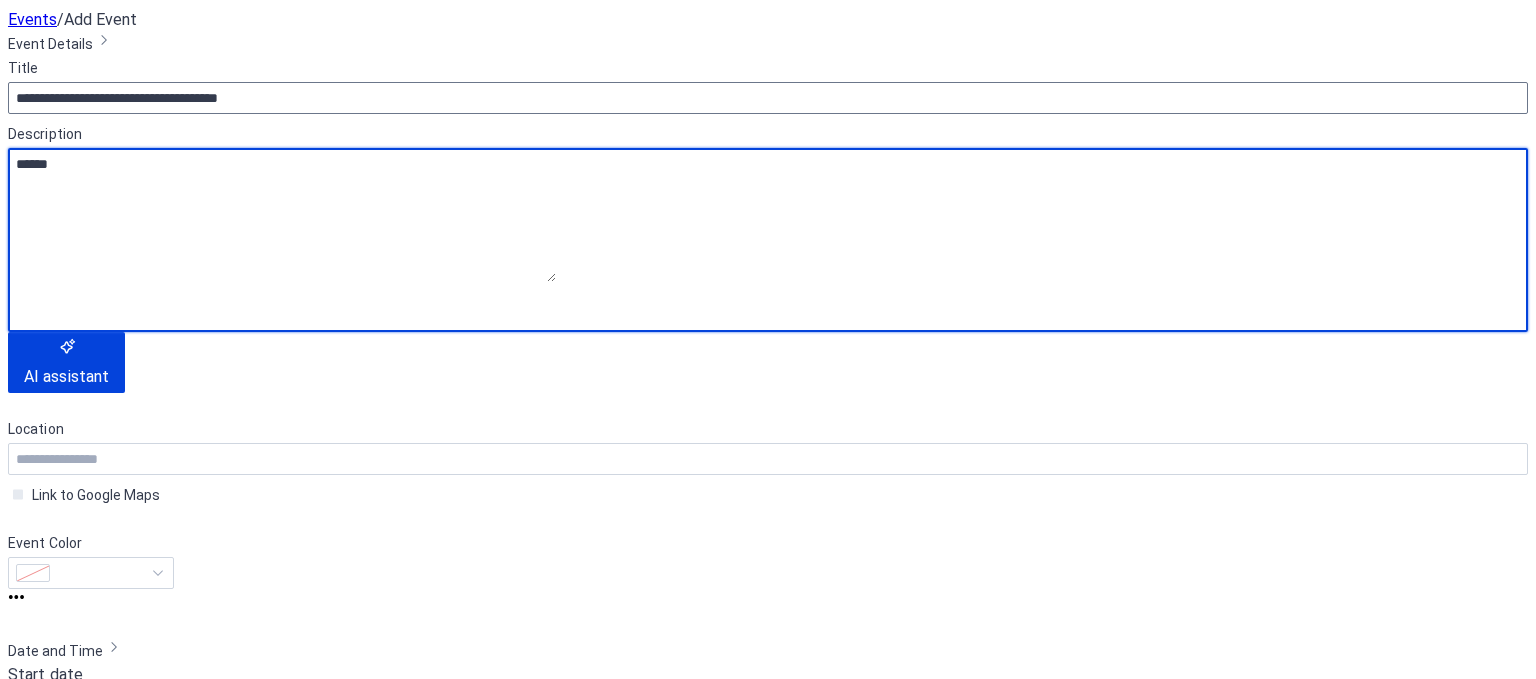 type on "******" 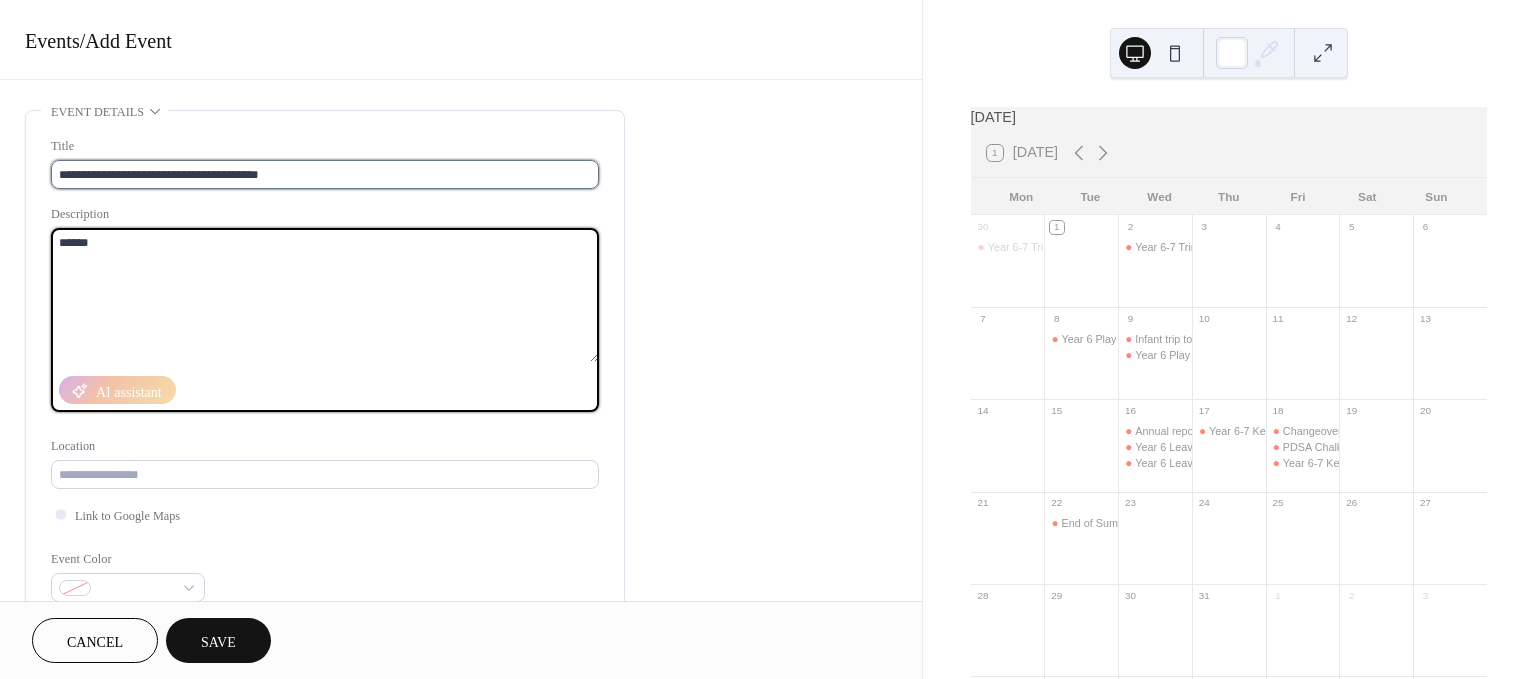 click on "**********" at bounding box center (325, 174) 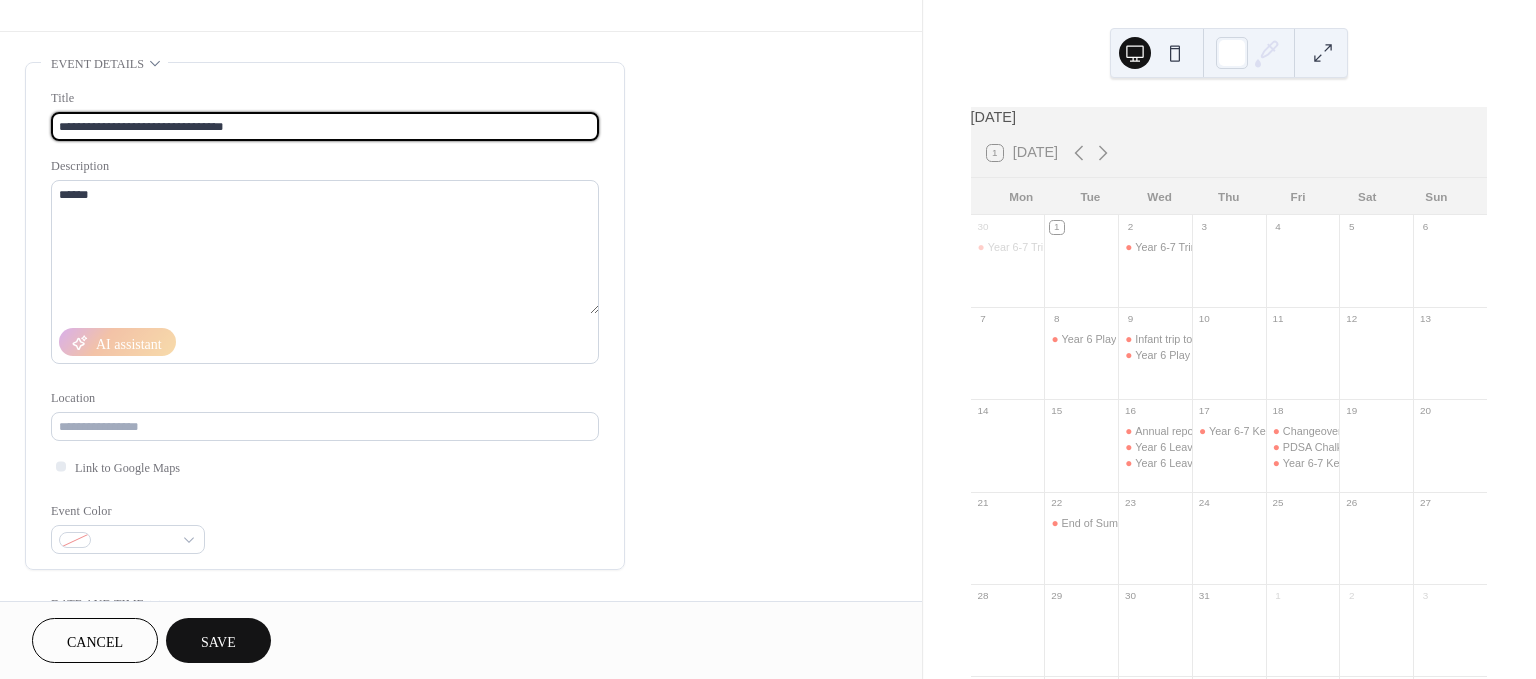 scroll, scrollTop: 0, scrollLeft: 0, axis: both 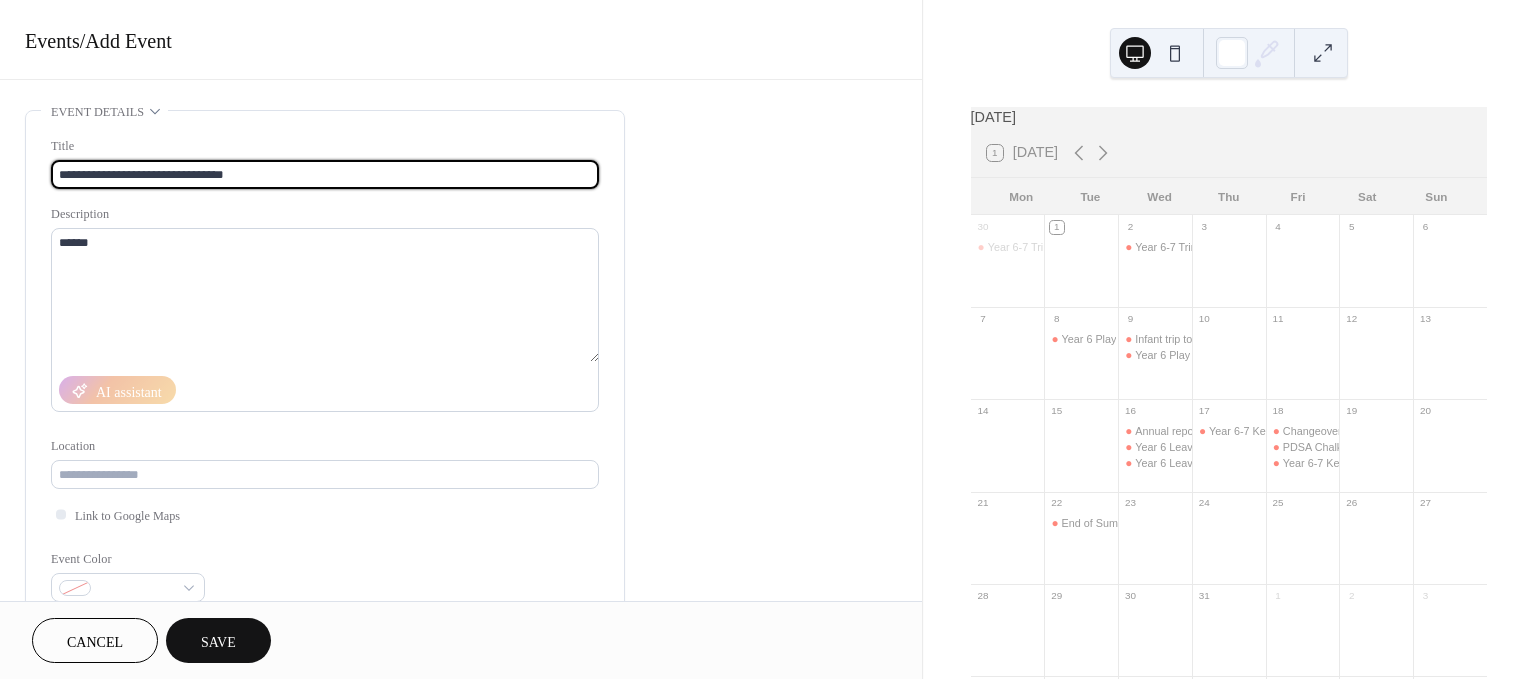type on "**********" 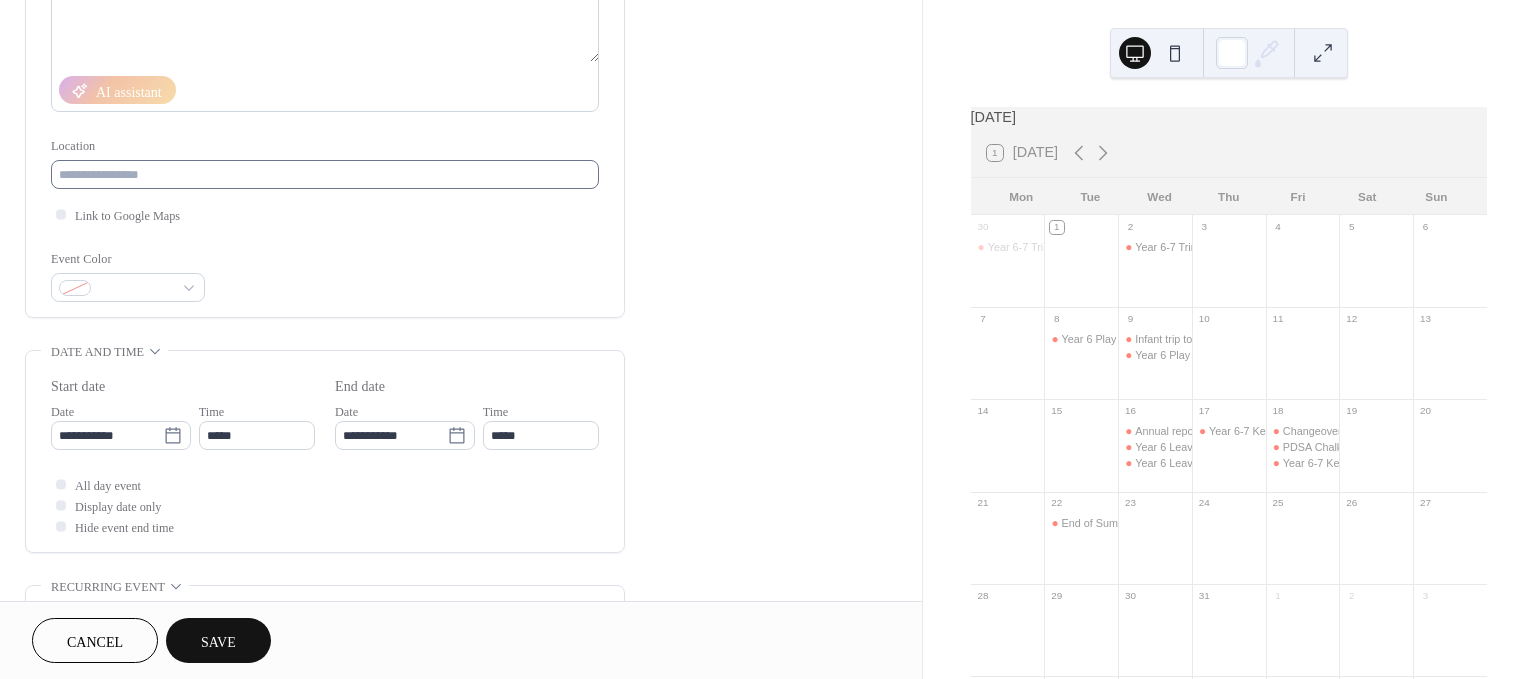 scroll, scrollTop: 333, scrollLeft: 0, axis: vertical 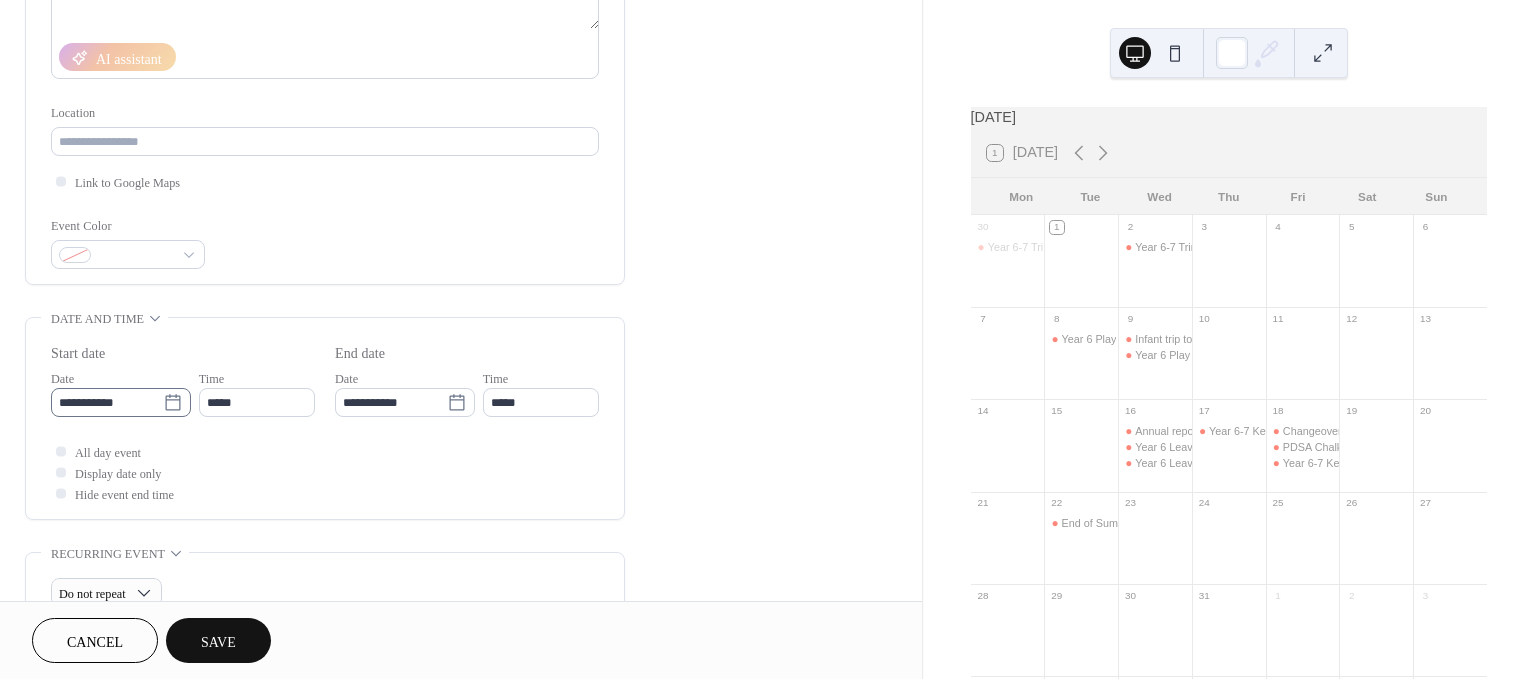 click 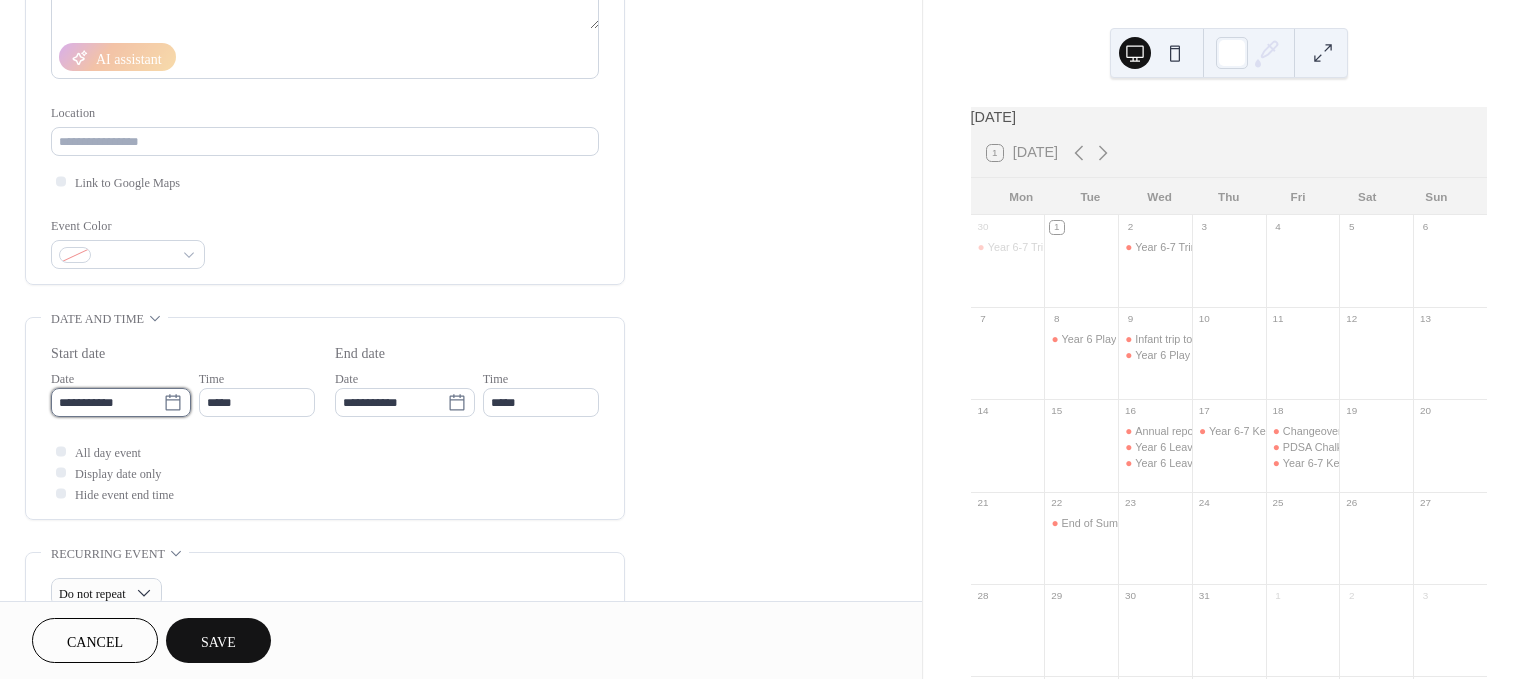 click on "**********" at bounding box center [107, 402] 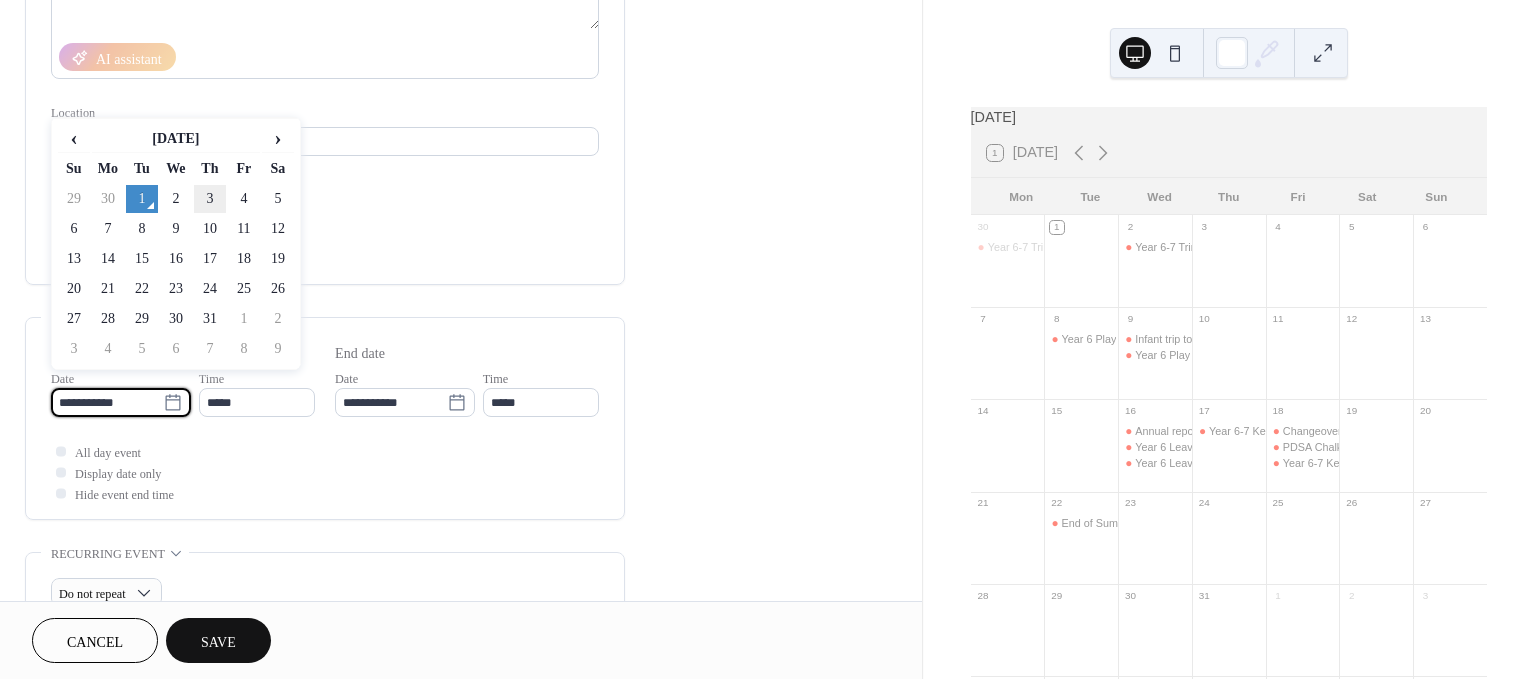click on "3" at bounding box center (210, 199) 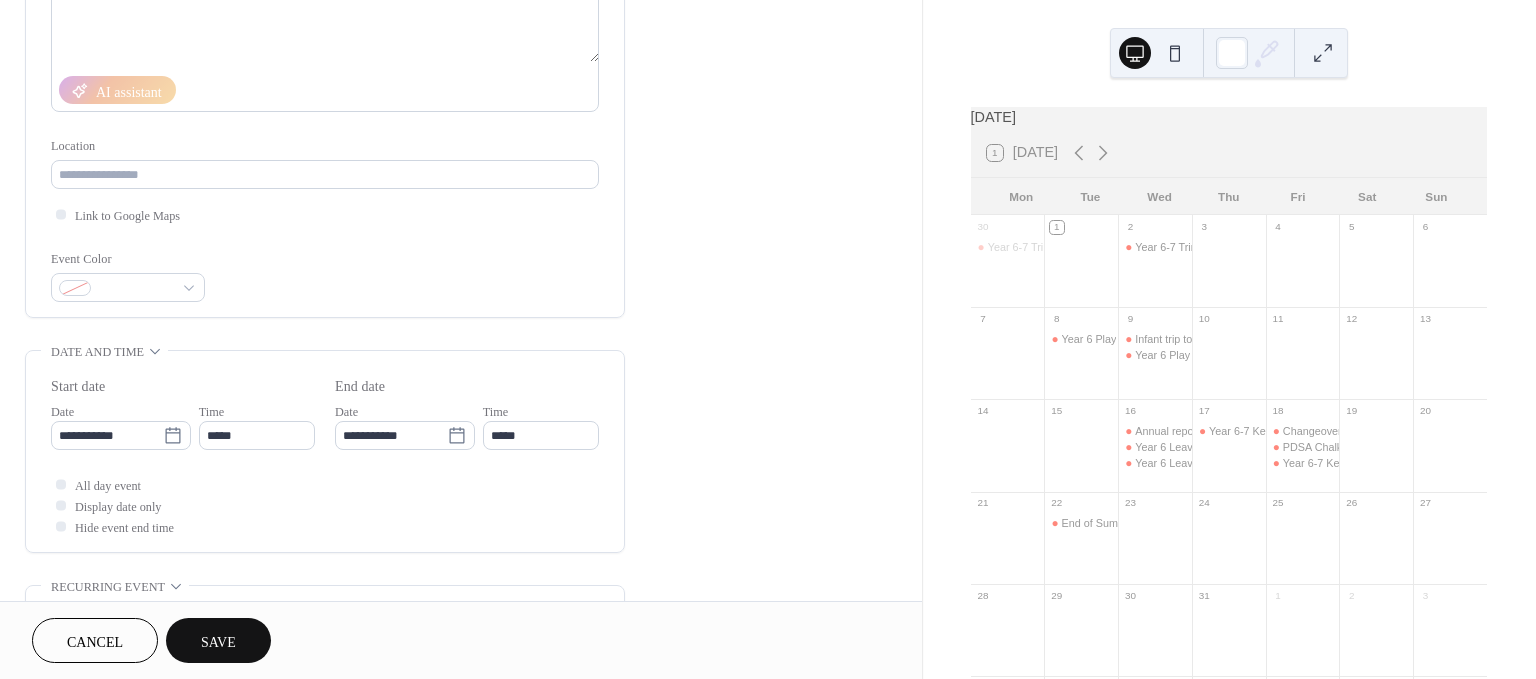 scroll, scrollTop: 333, scrollLeft: 0, axis: vertical 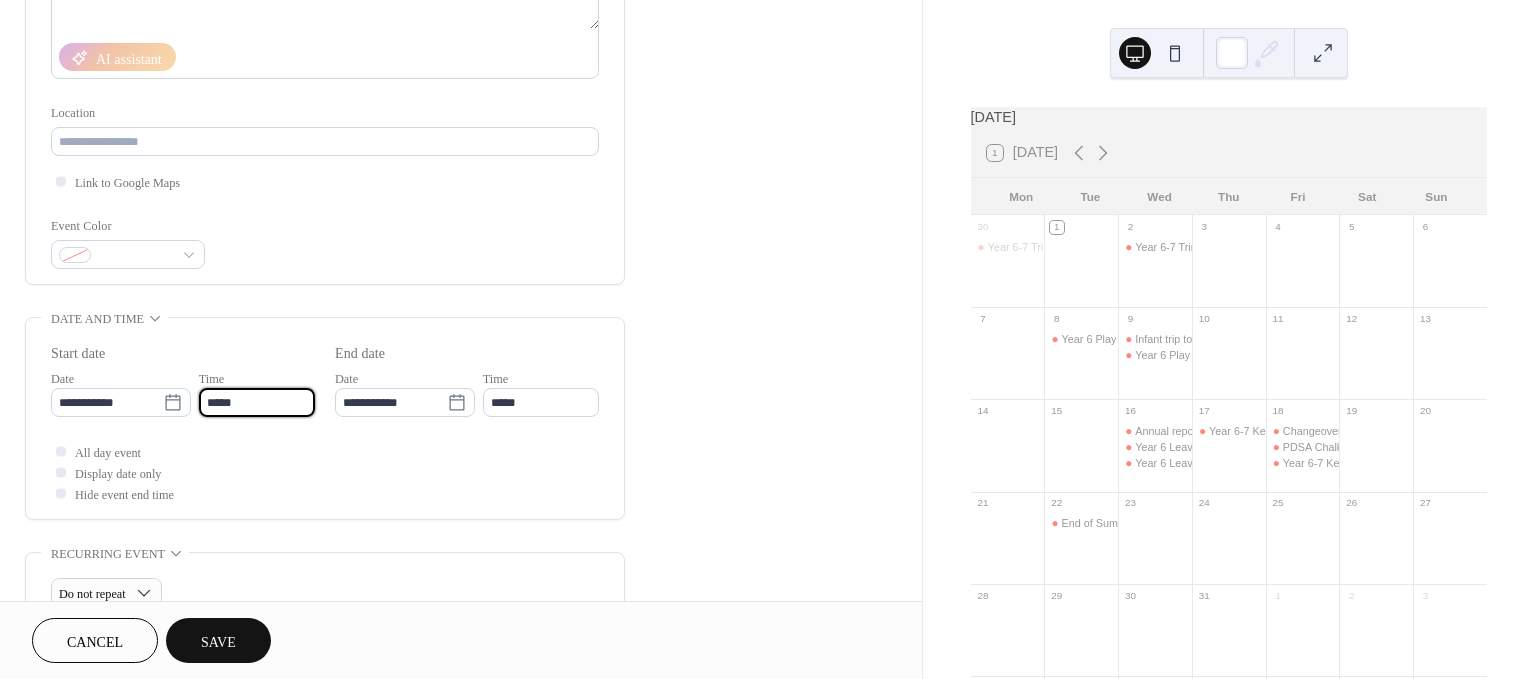 click on "*****" at bounding box center [257, 402] 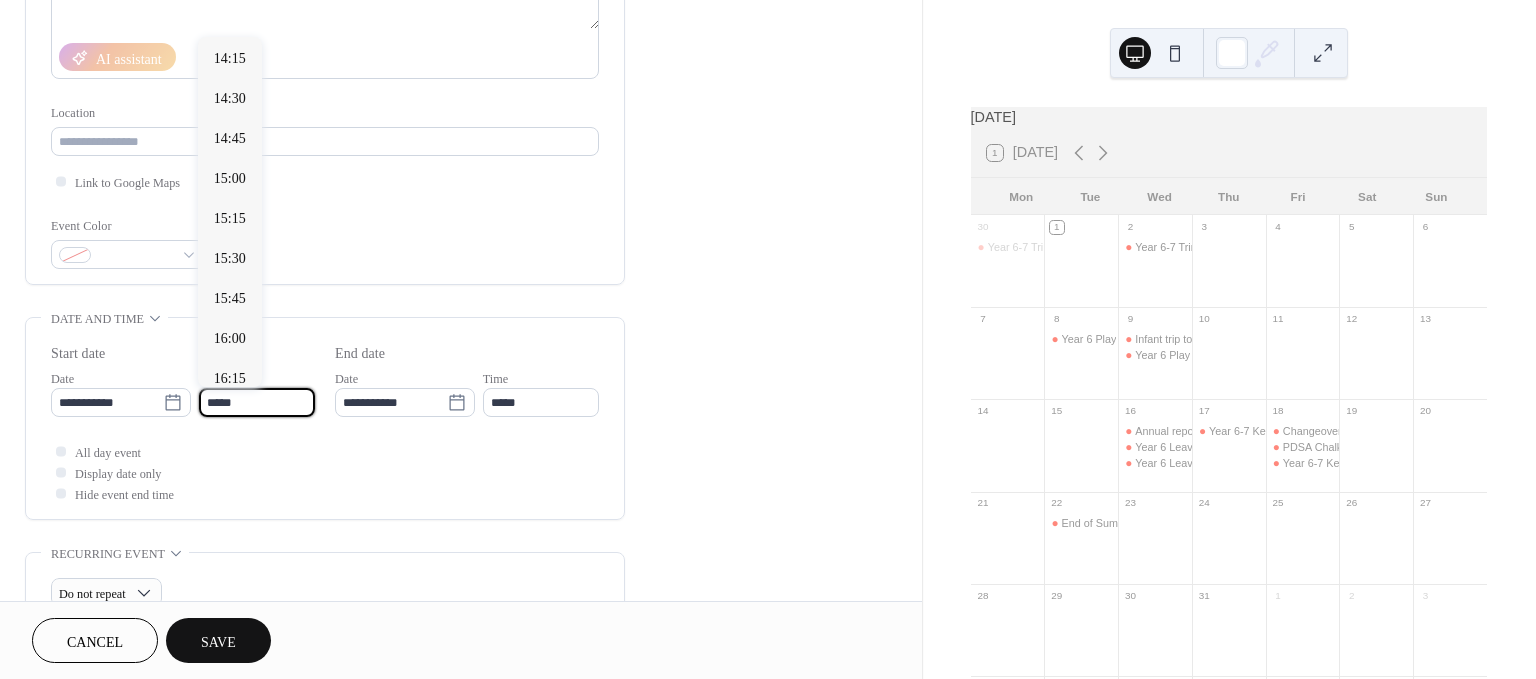 scroll, scrollTop: 2280, scrollLeft: 0, axis: vertical 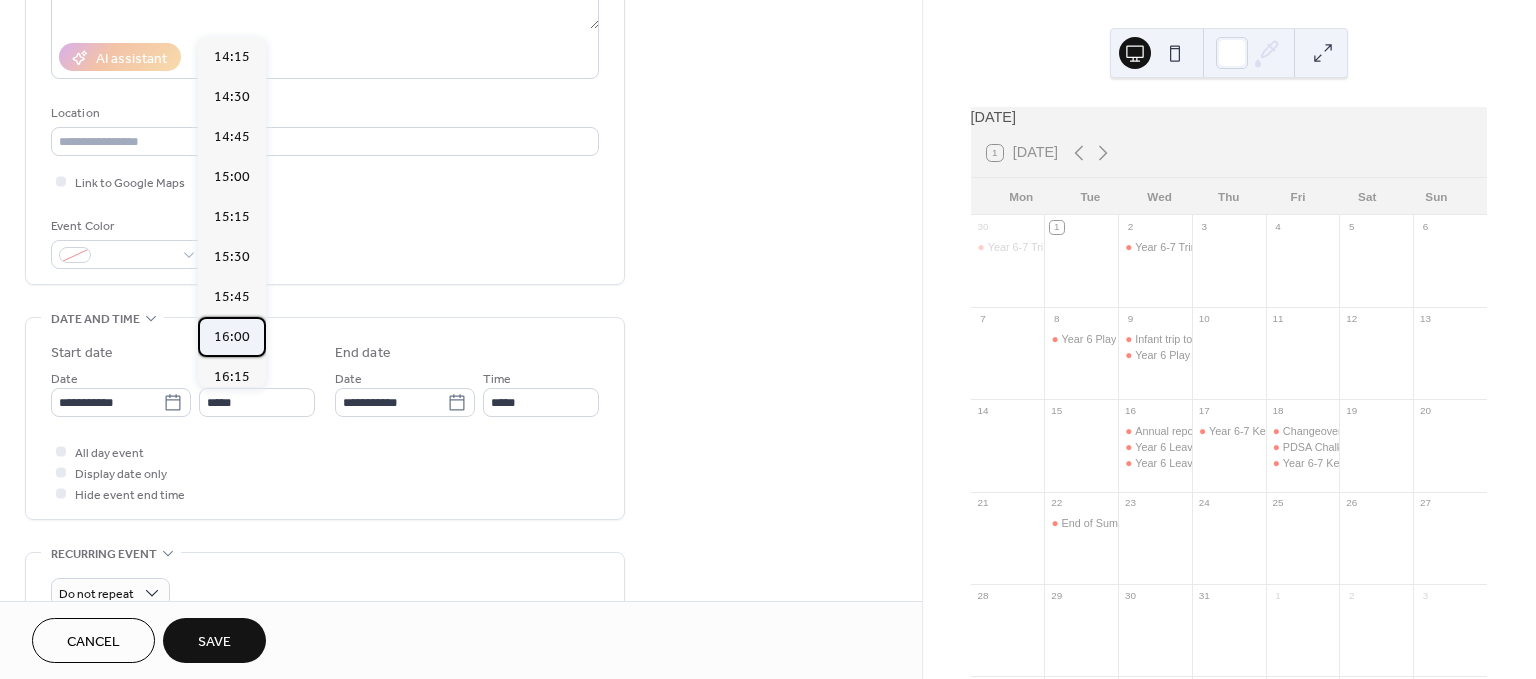 click on "16:00" at bounding box center [232, 337] 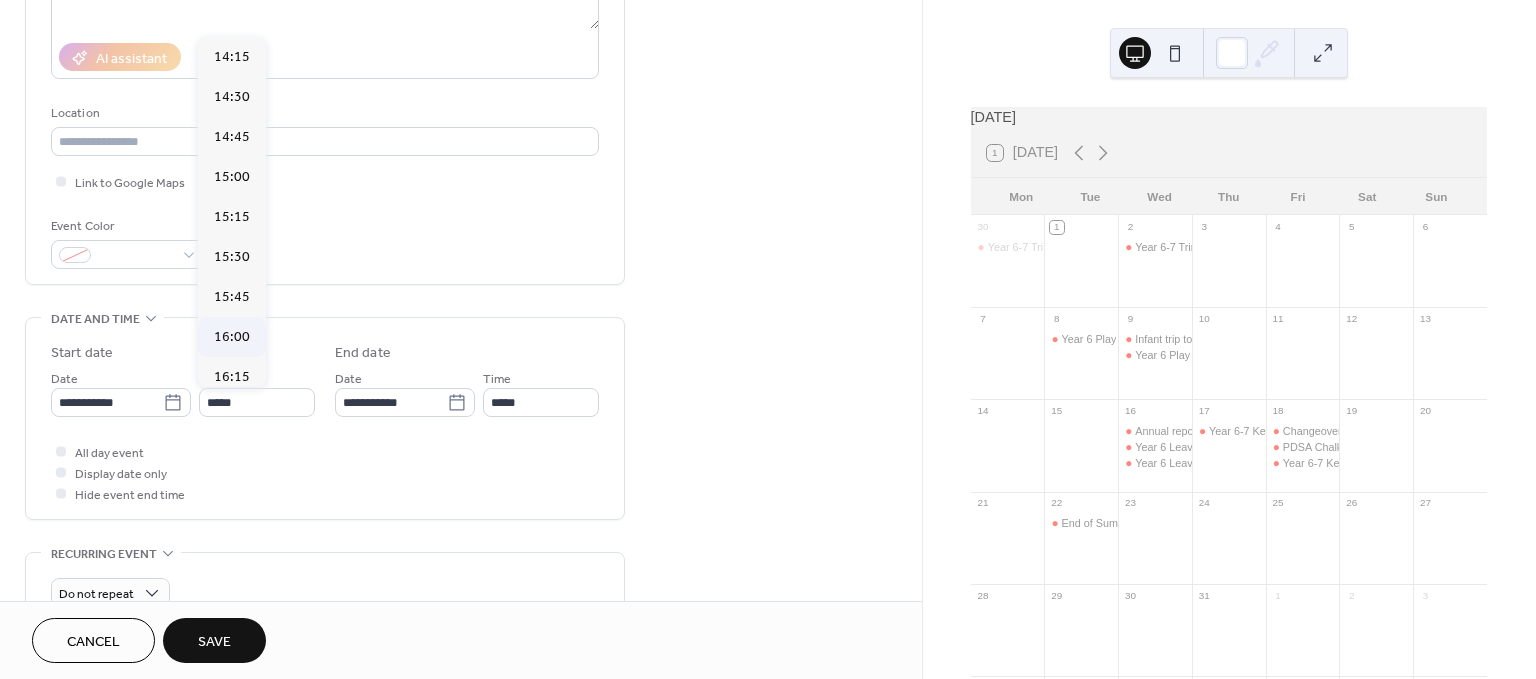 type on "*****" 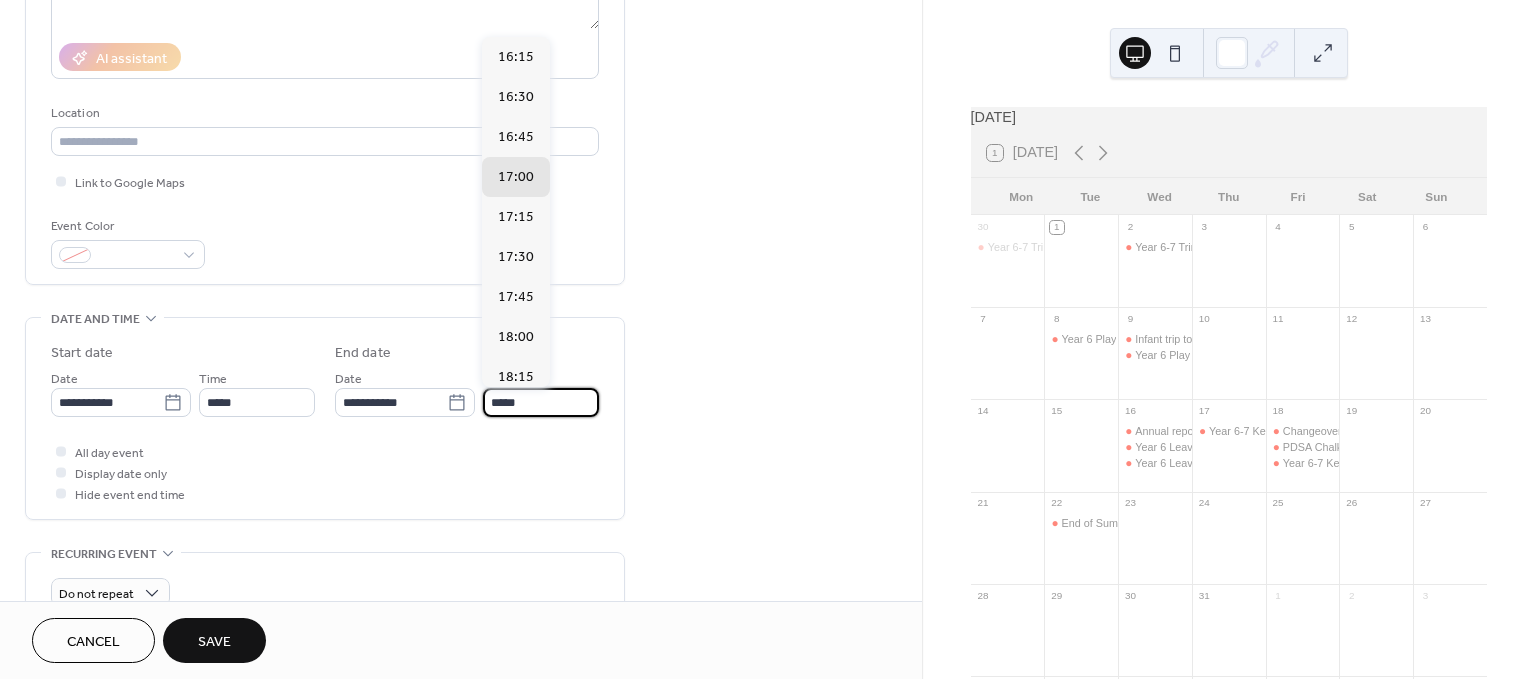 click on "*****" at bounding box center (541, 402) 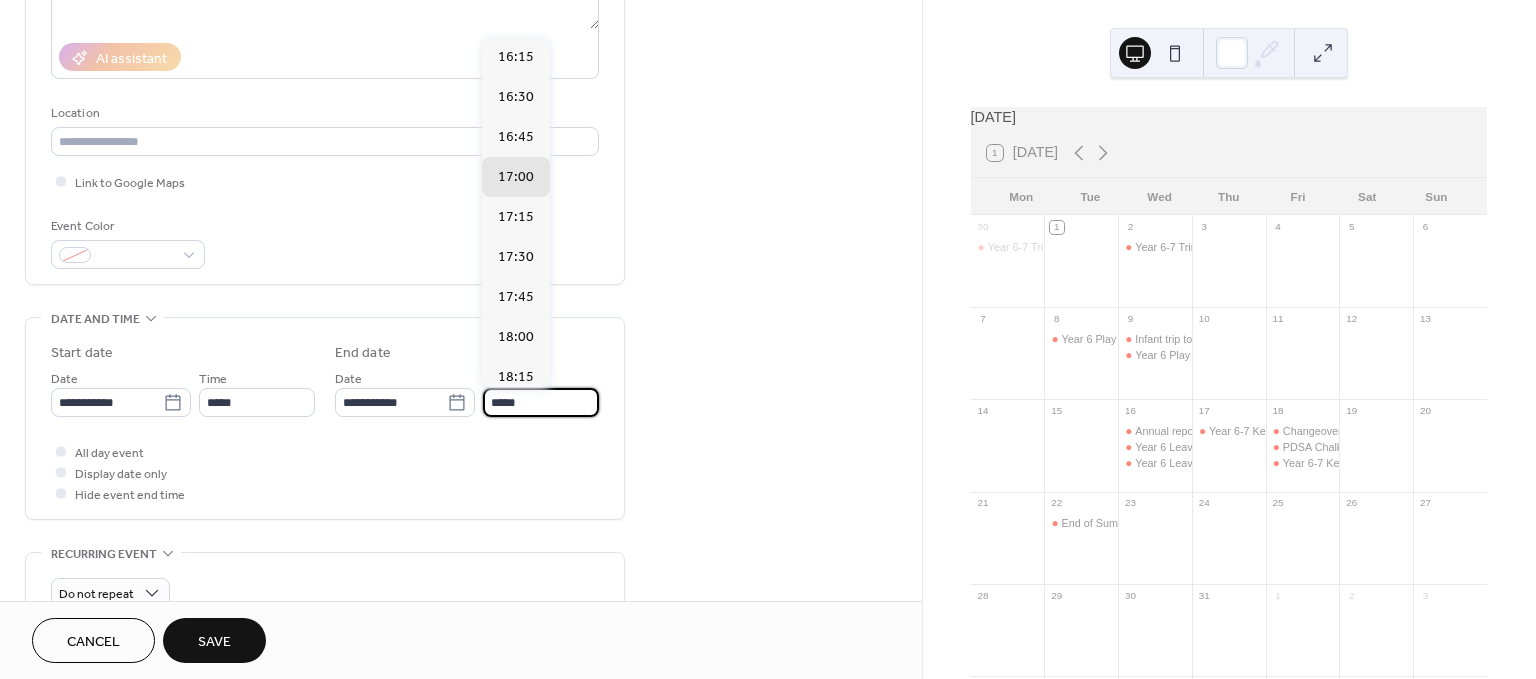 click on "All day event Display date only Hide event end time" at bounding box center [325, 472] 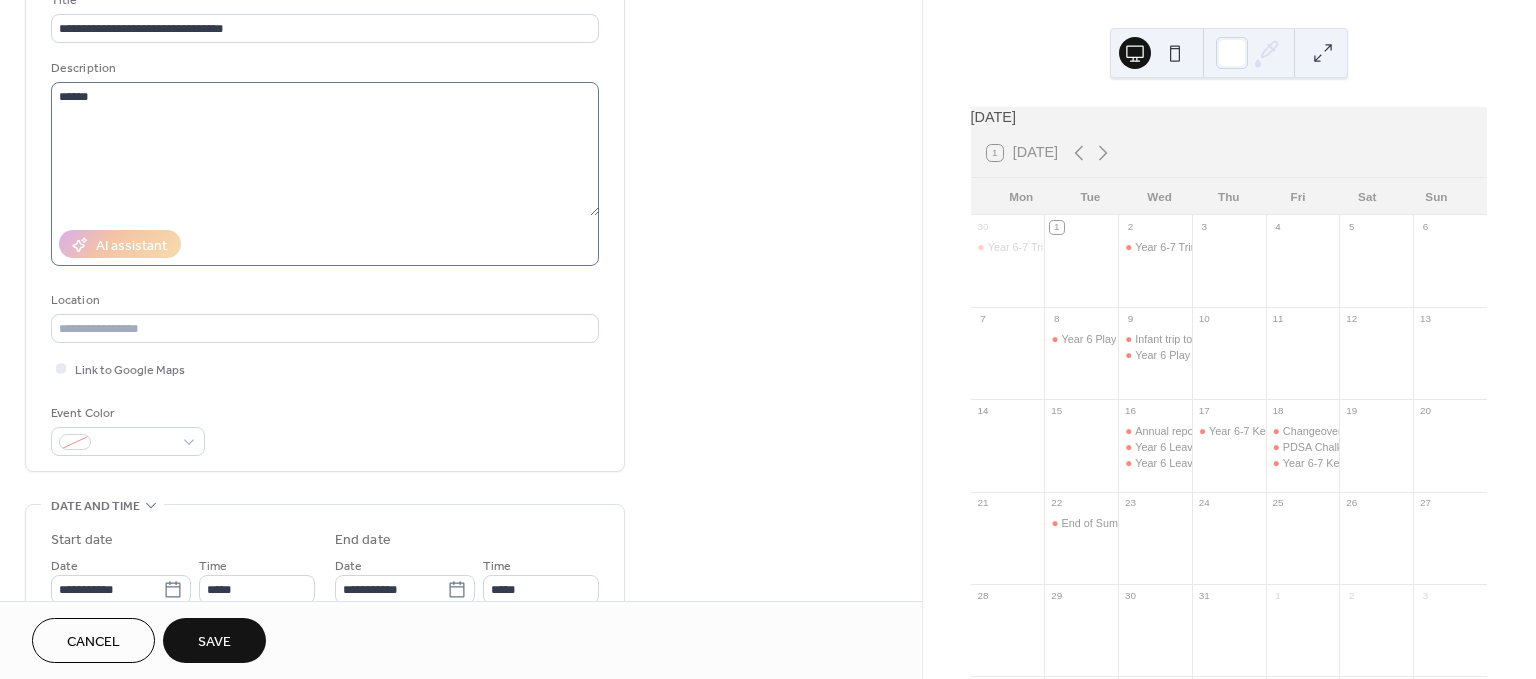 scroll, scrollTop: 111, scrollLeft: 0, axis: vertical 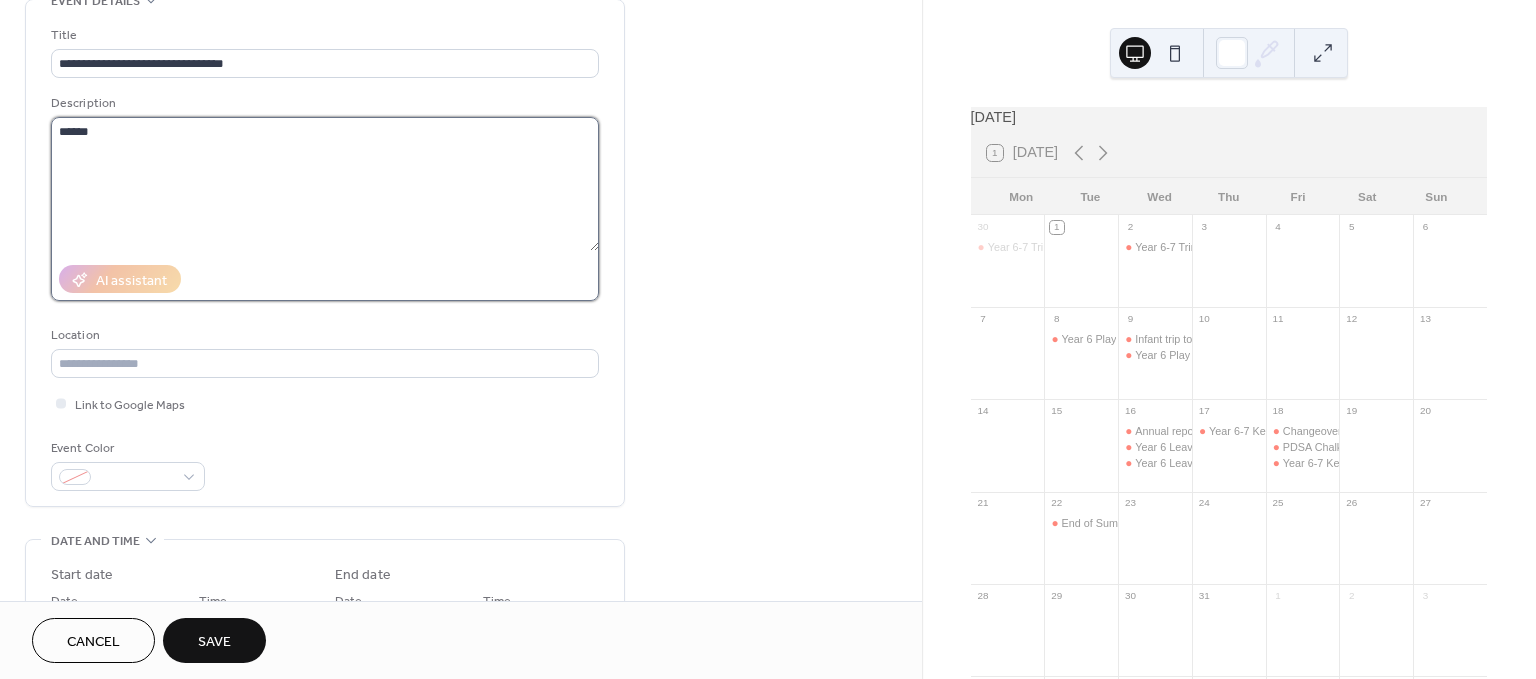 click on "******" at bounding box center (325, 184) 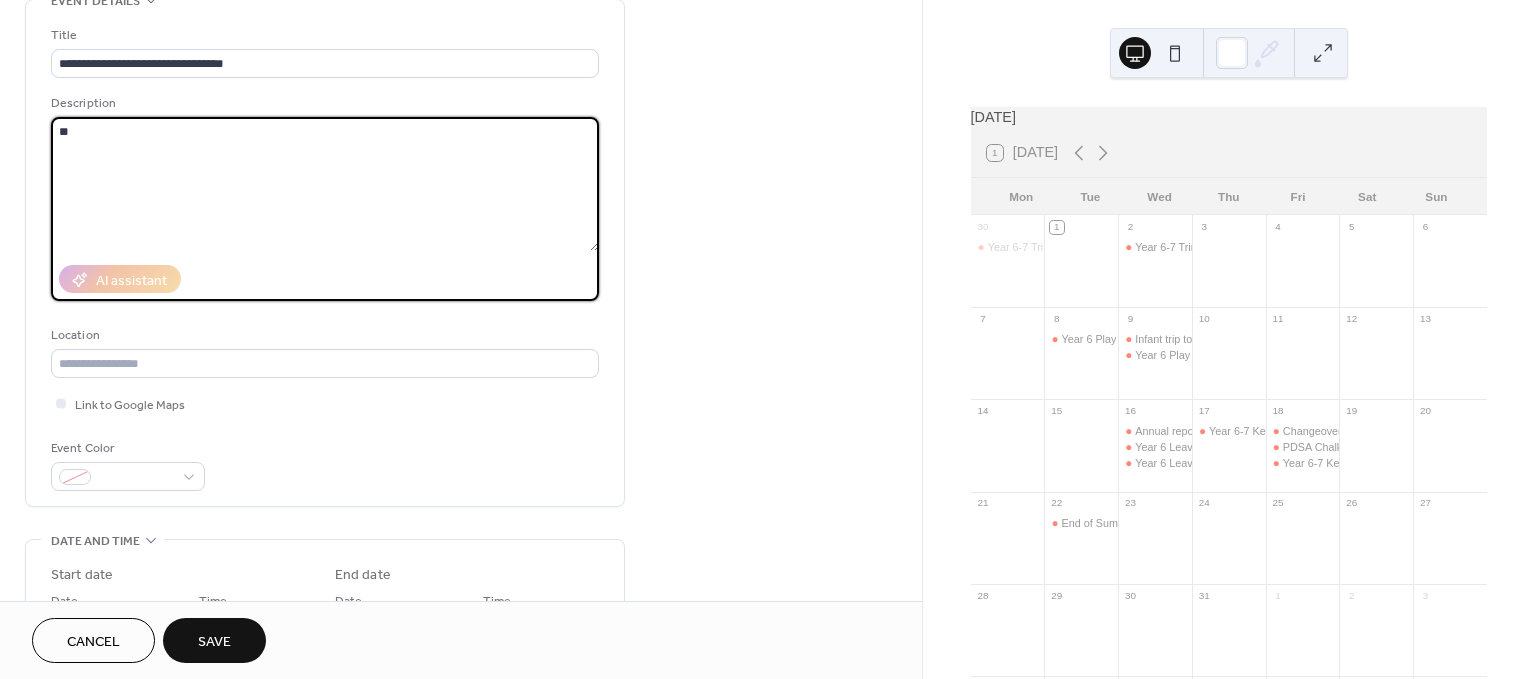 type on "*" 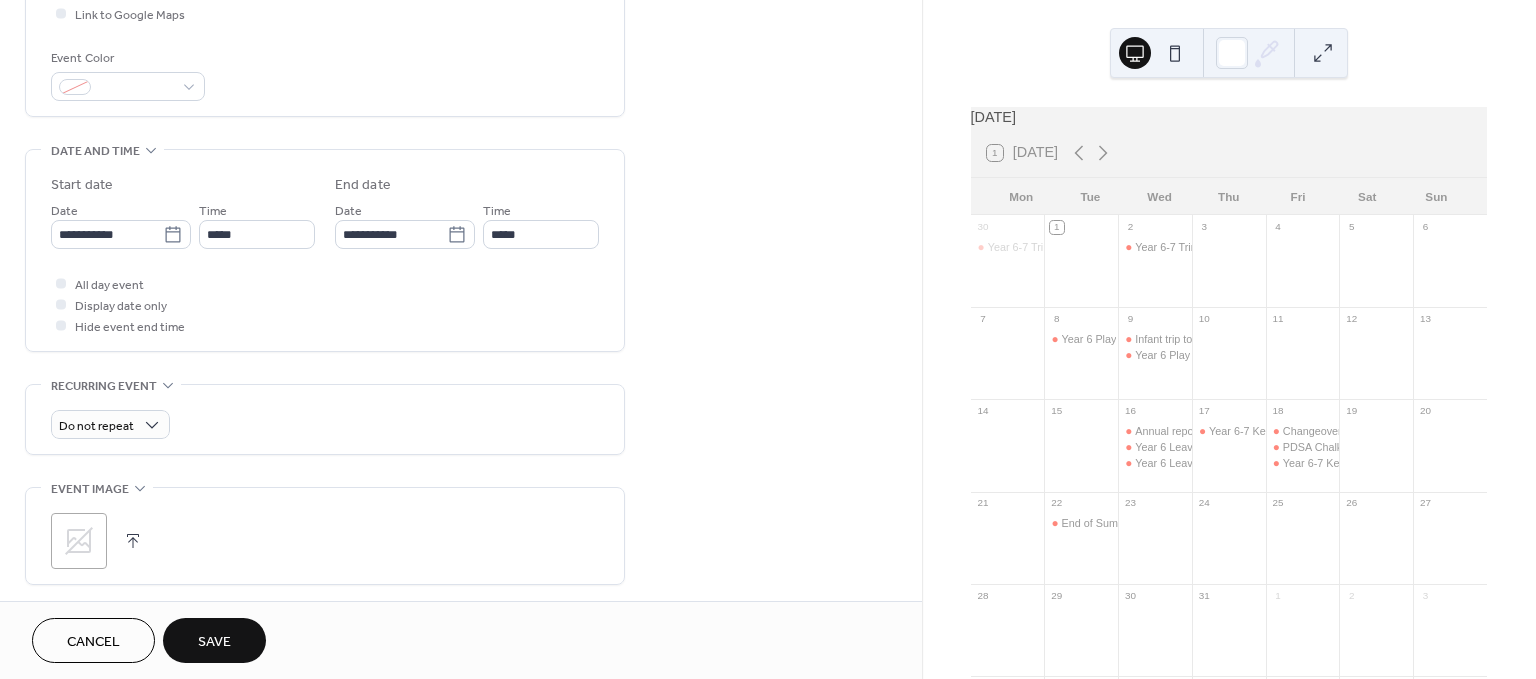 scroll, scrollTop: 555, scrollLeft: 0, axis: vertical 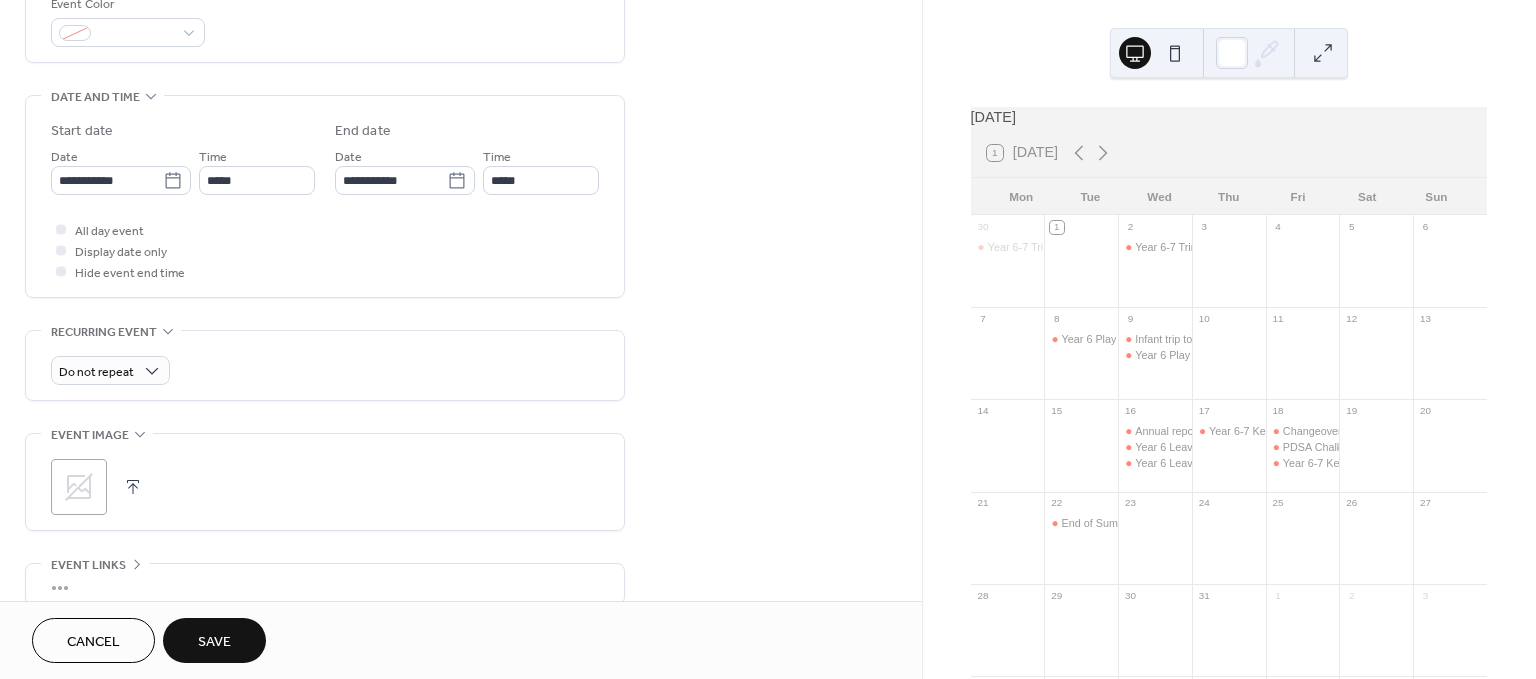 type 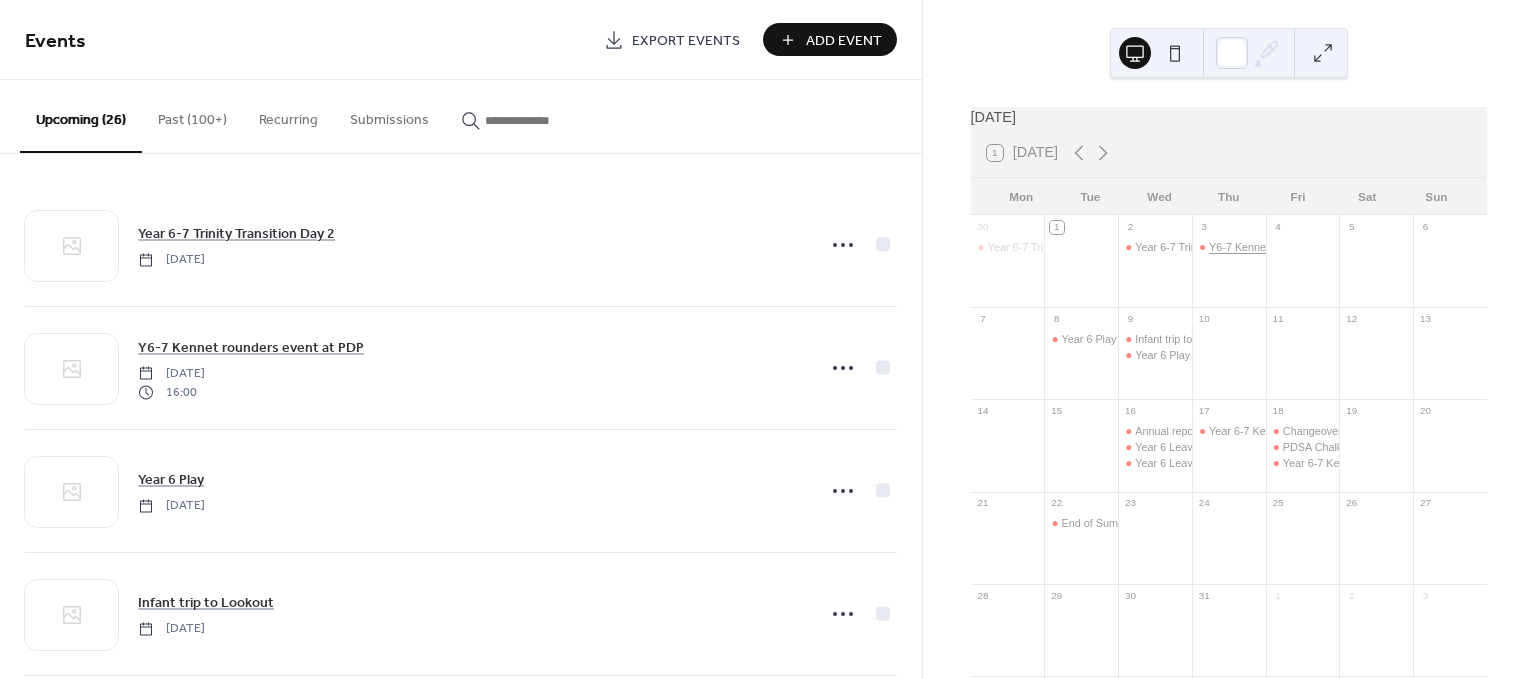 click on "Y6-7 Kennet rounders event at PDP" at bounding box center [1295, 247] 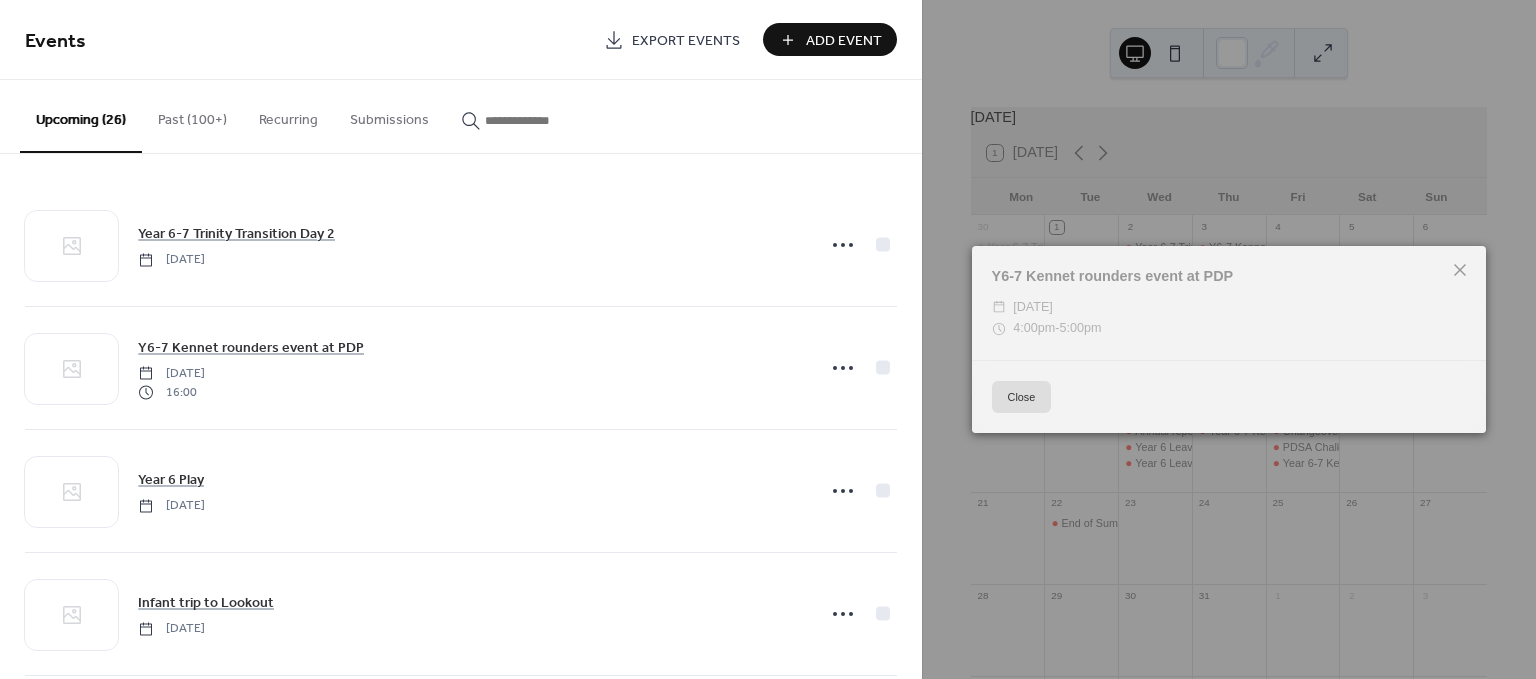 click 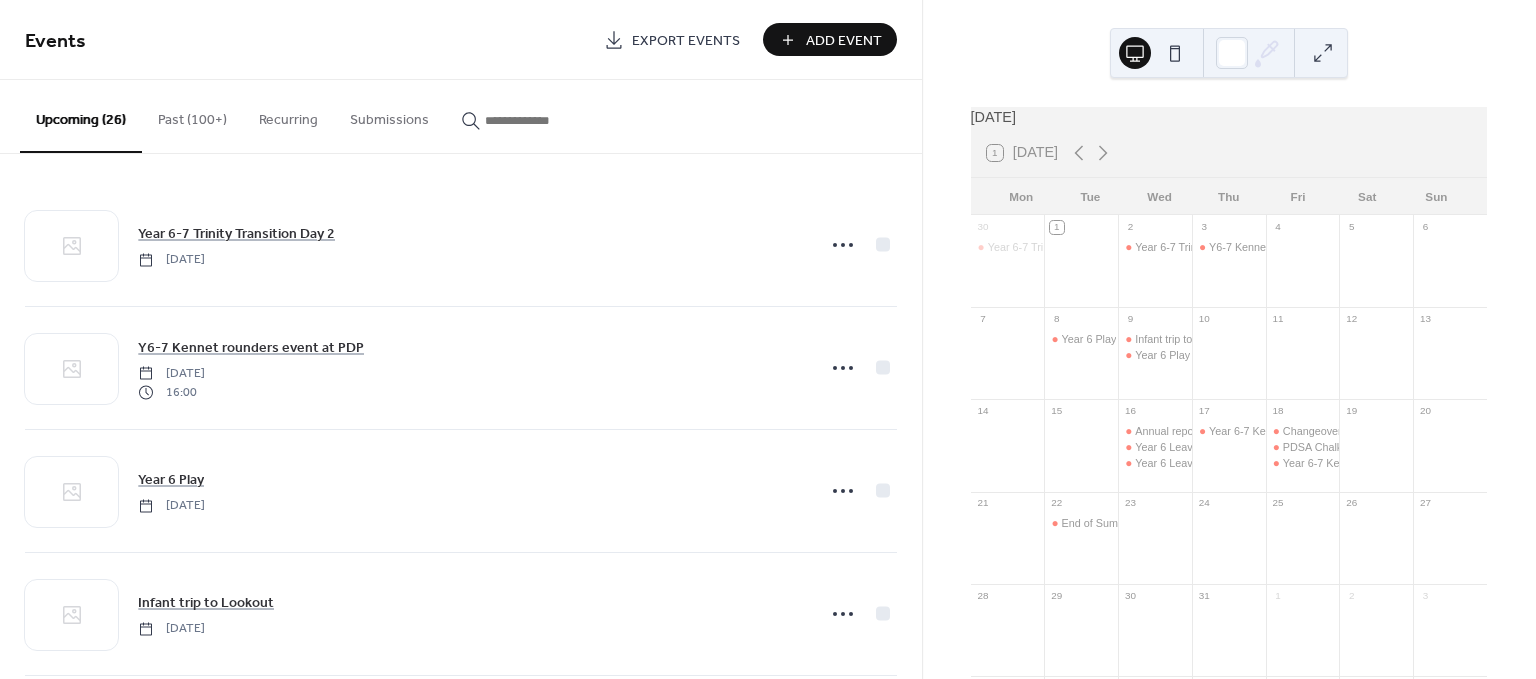 click on "Add Event" at bounding box center [844, 41] 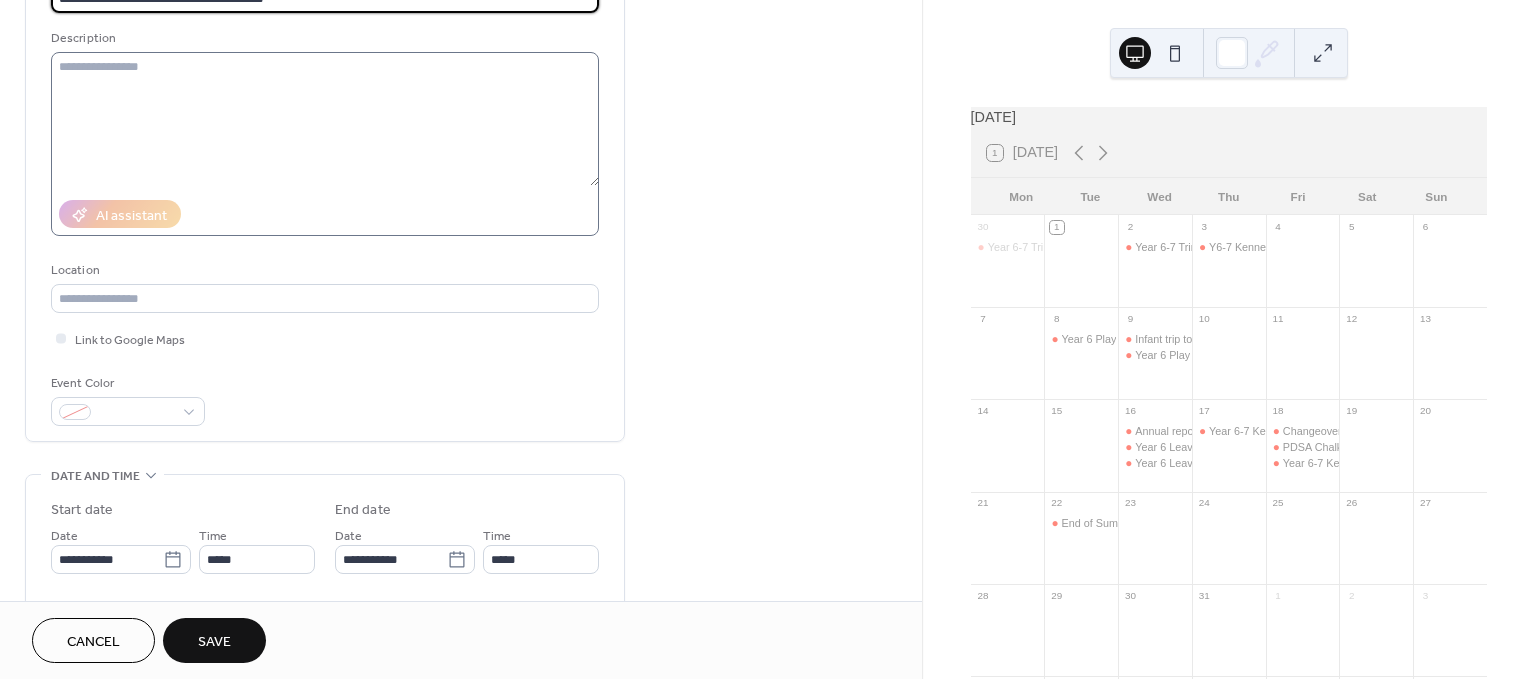 scroll, scrollTop: 222, scrollLeft: 0, axis: vertical 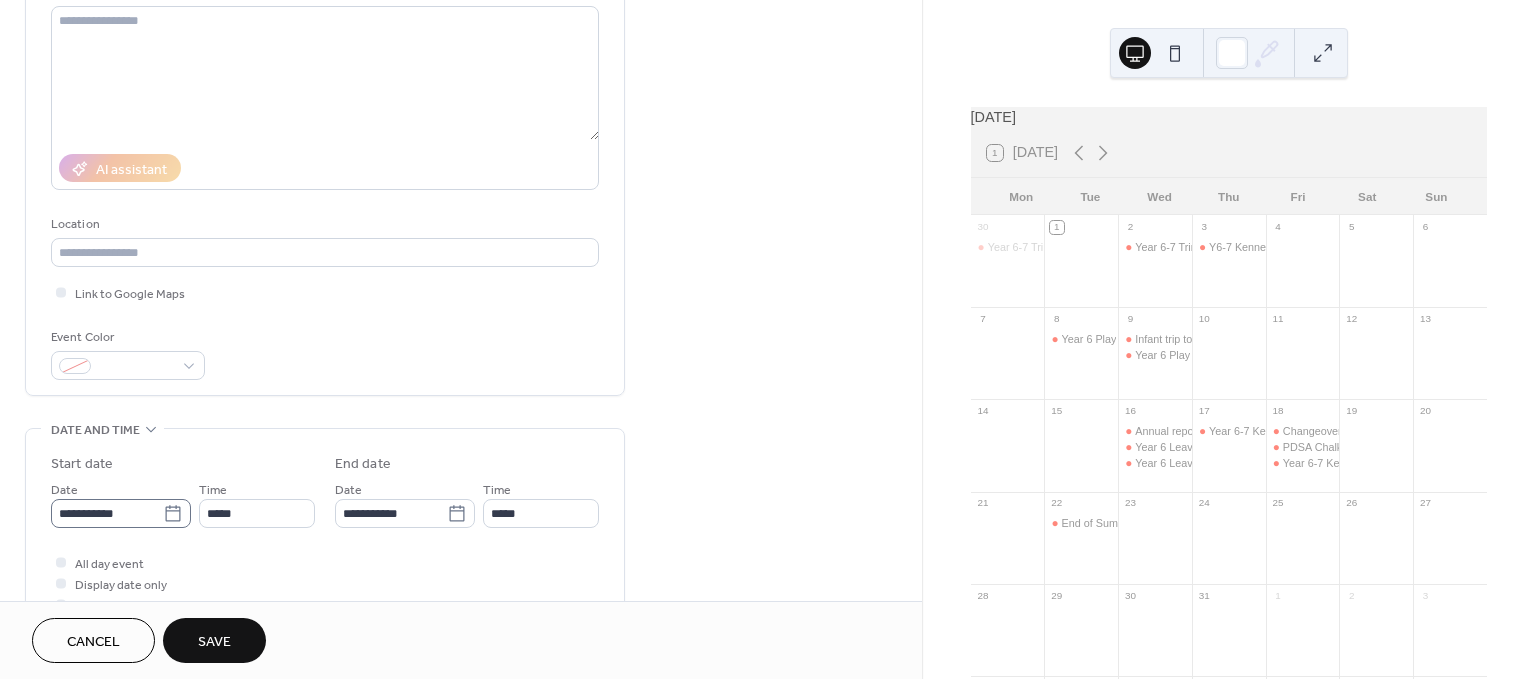 type on "**********" 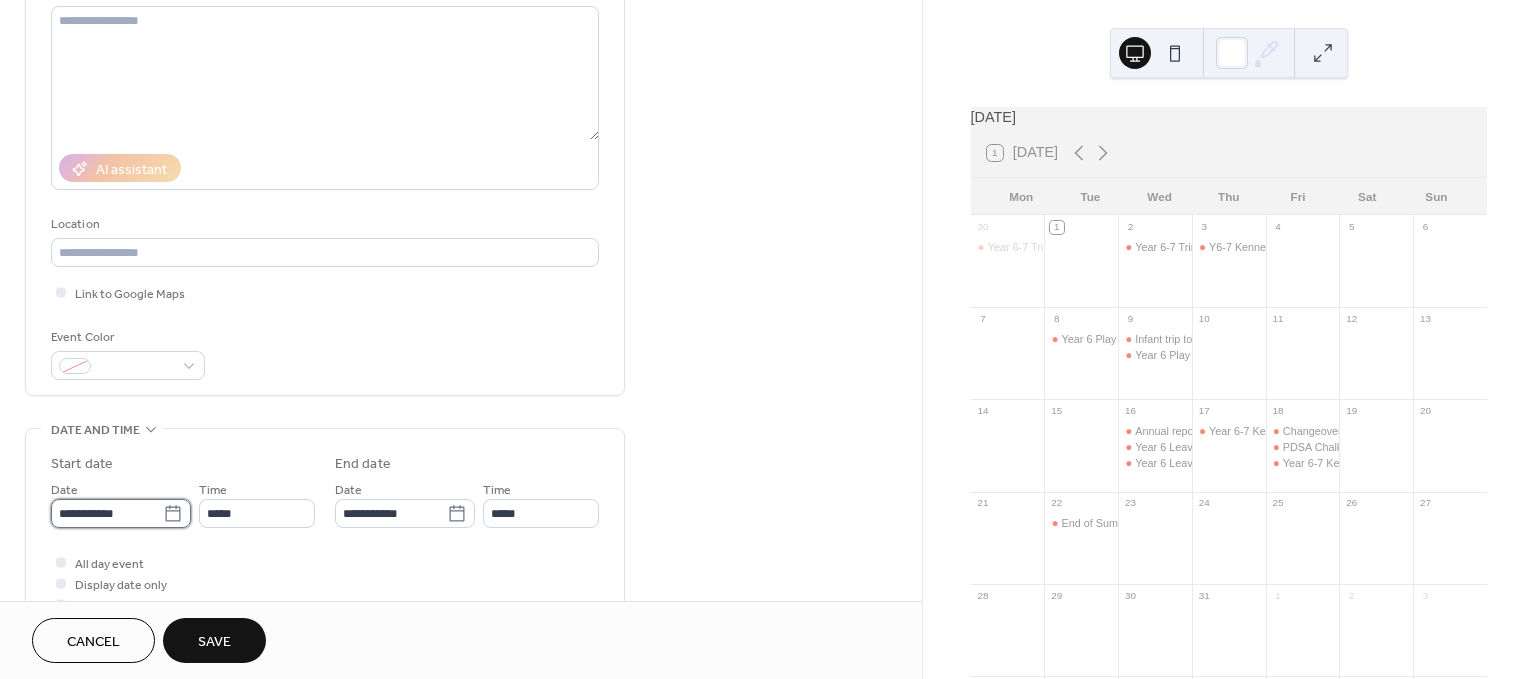 click on "**********" at bounding box center (107, 513) 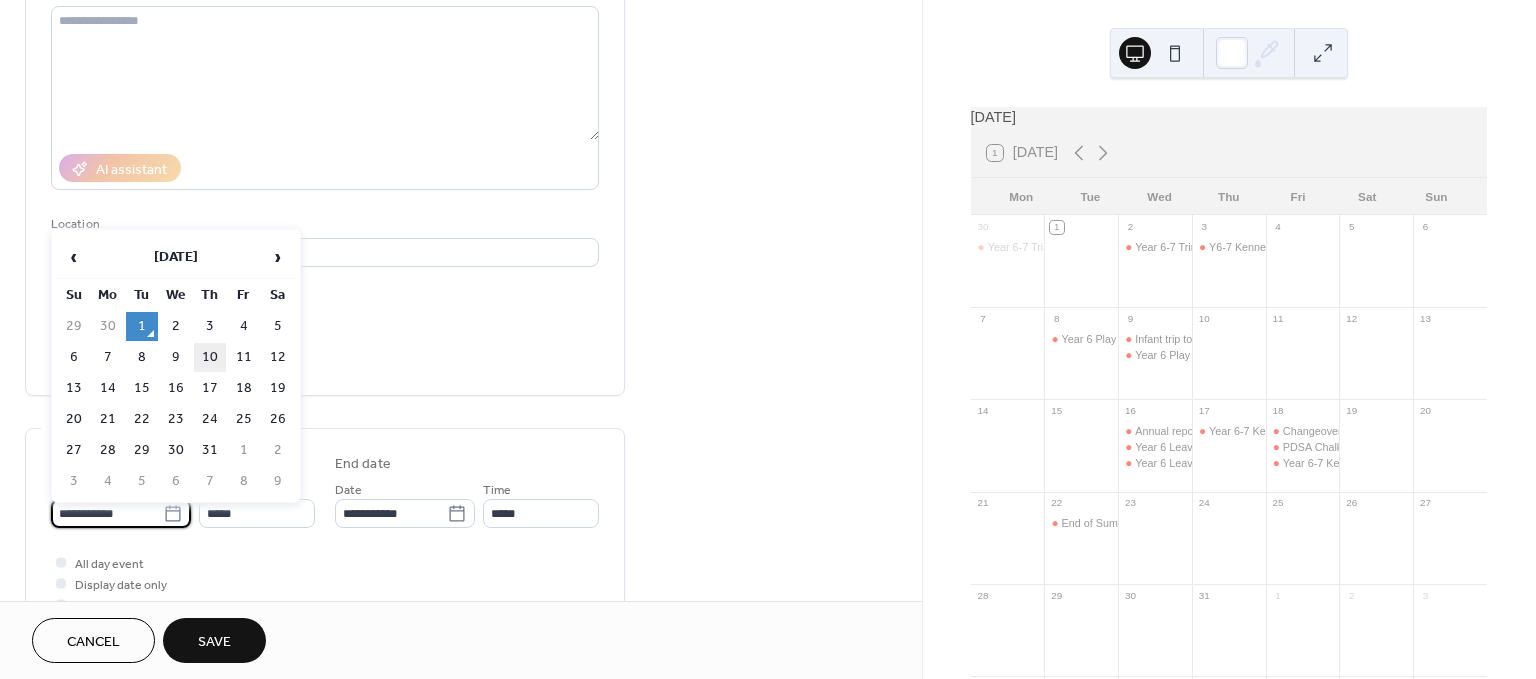 click on "10" at bounding box center [210, 357] 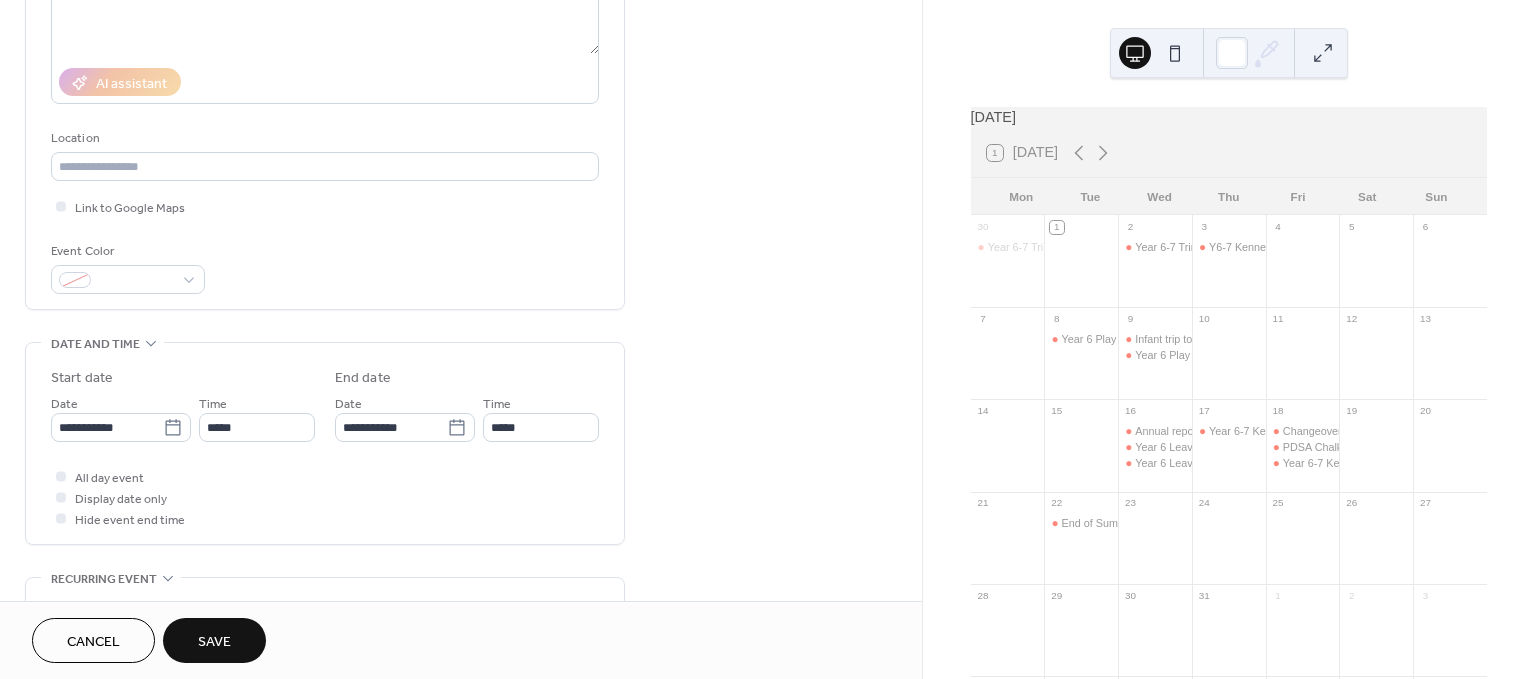 scroll, scrollTop: 333, scrollLeft: 0, axis: vertical 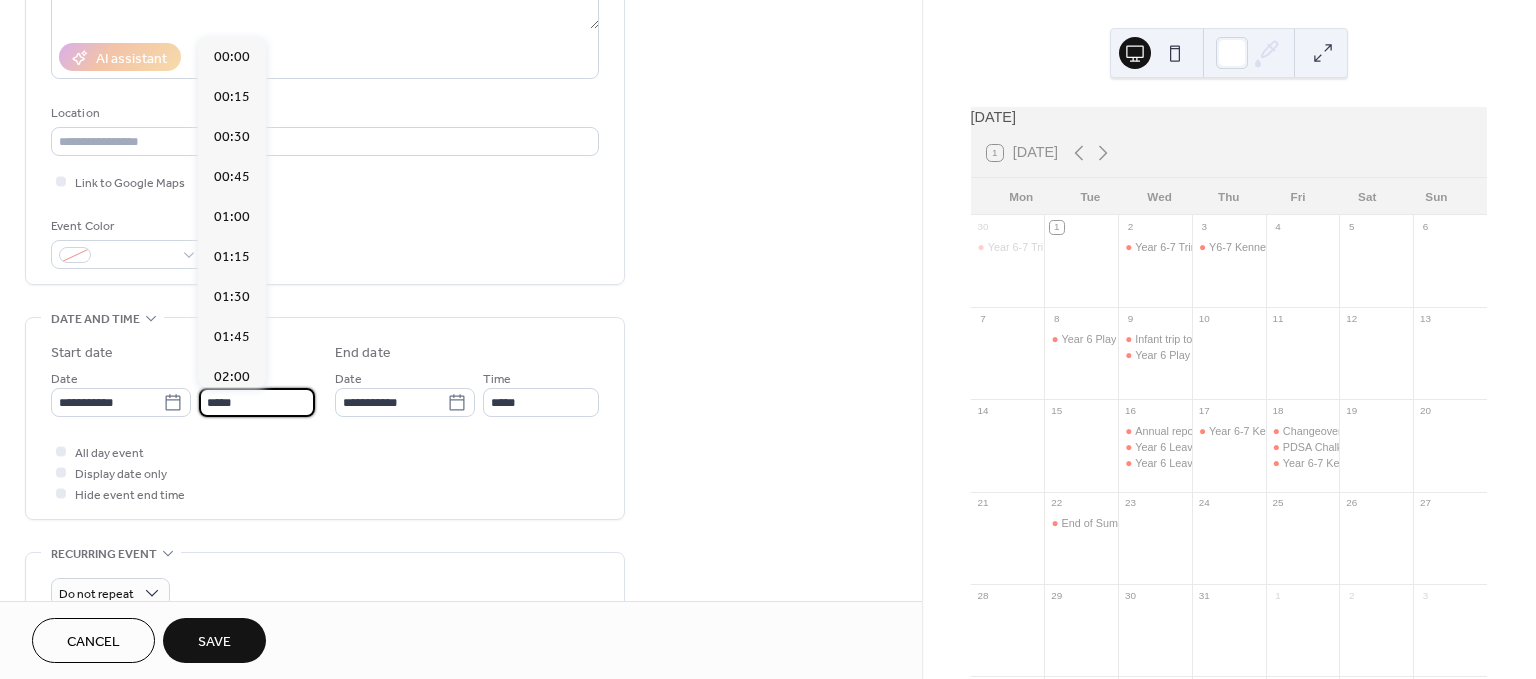 click on "*****" at bounding box center [257, 402] 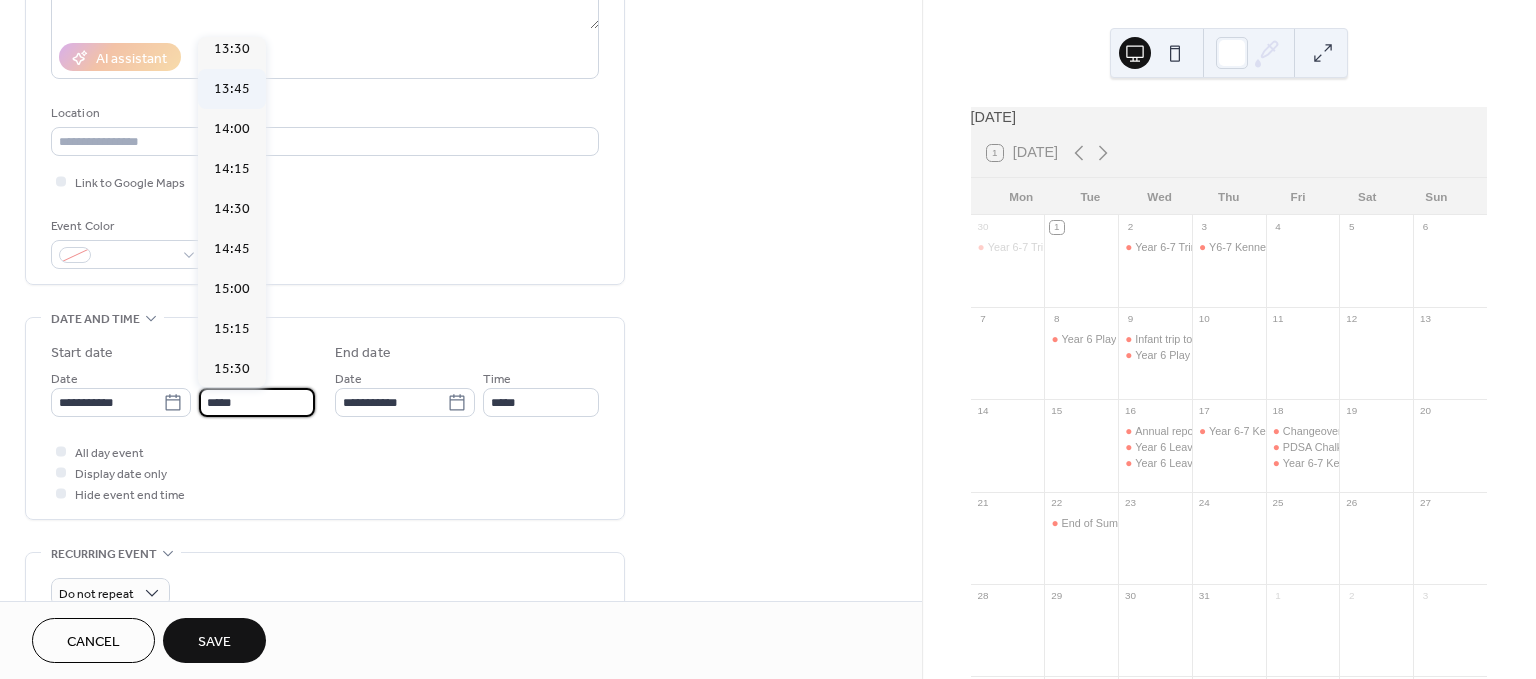 scroll, scrollTop: 2280, scrollLeft: 0, axis: vertical 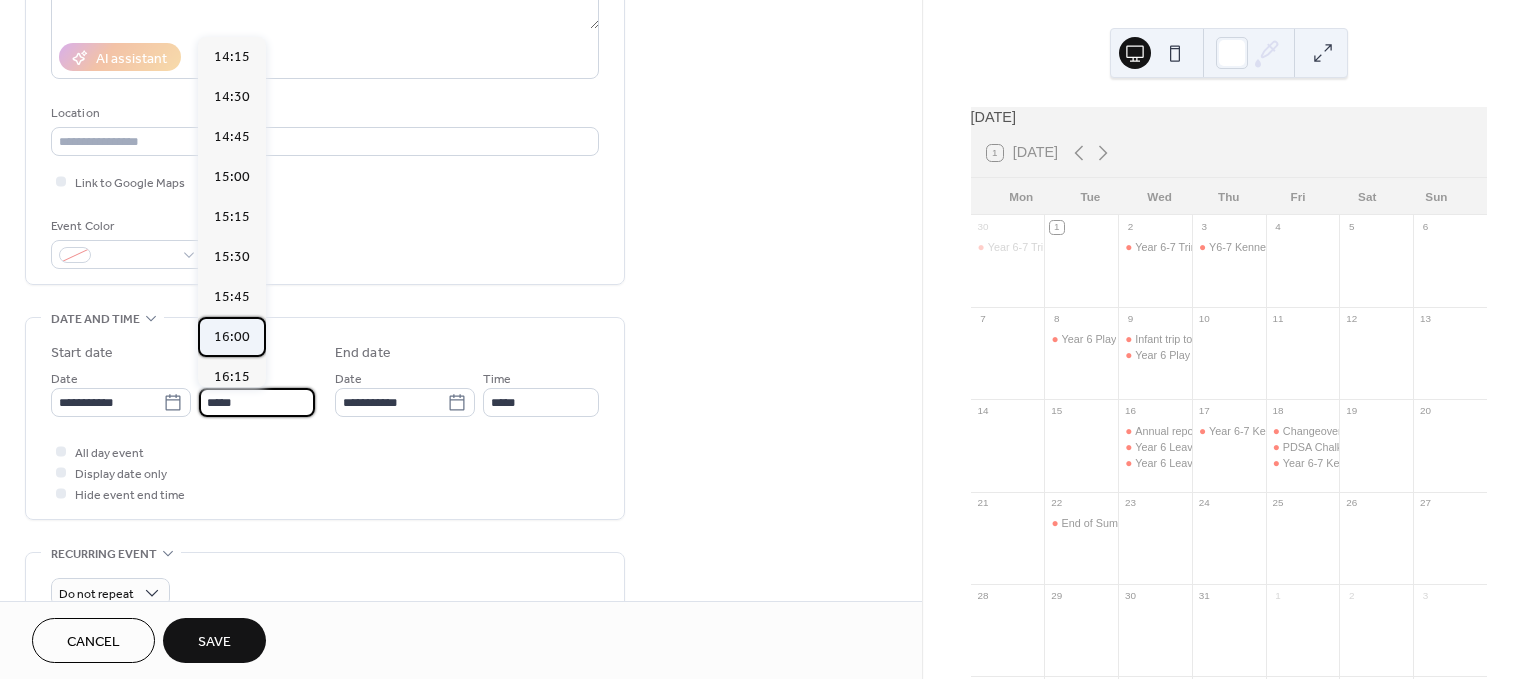 click on "16:00" at bounding box center [232, 337] 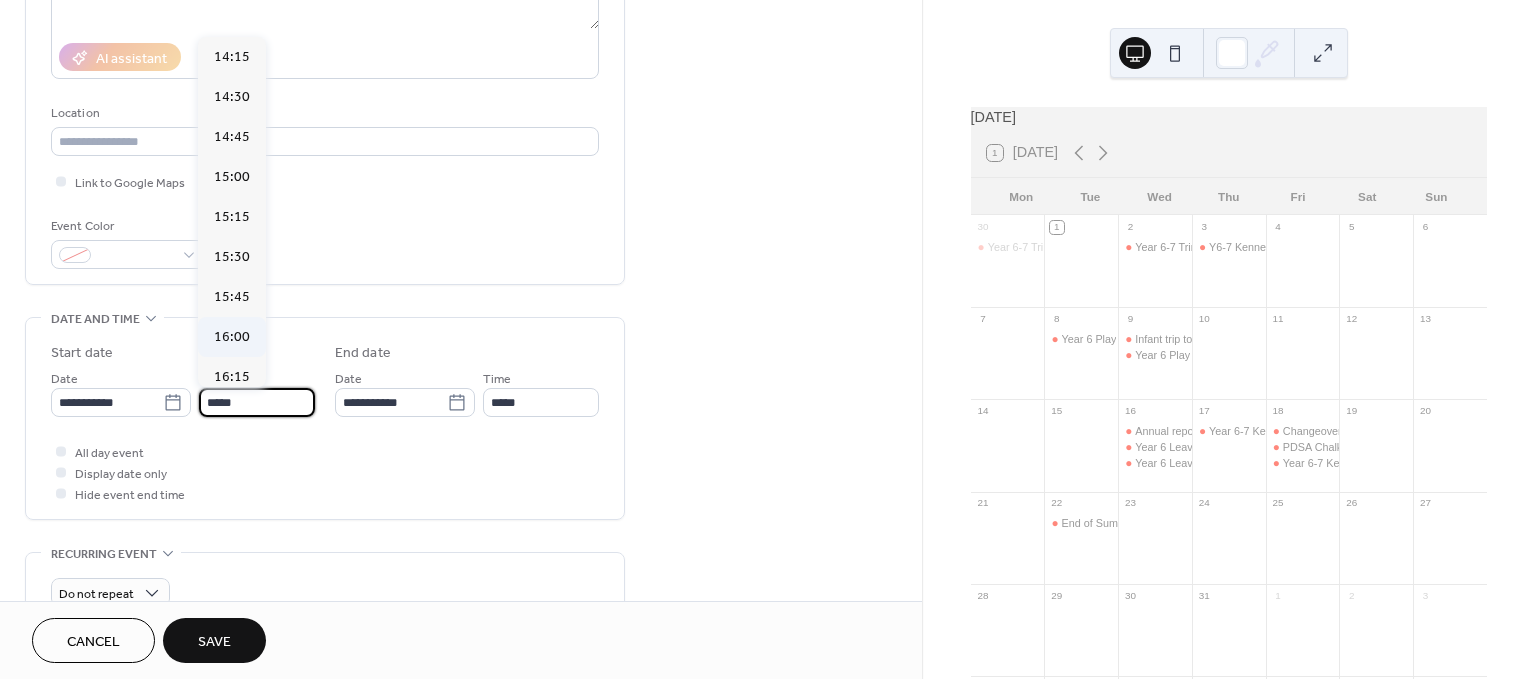 type on "*****" 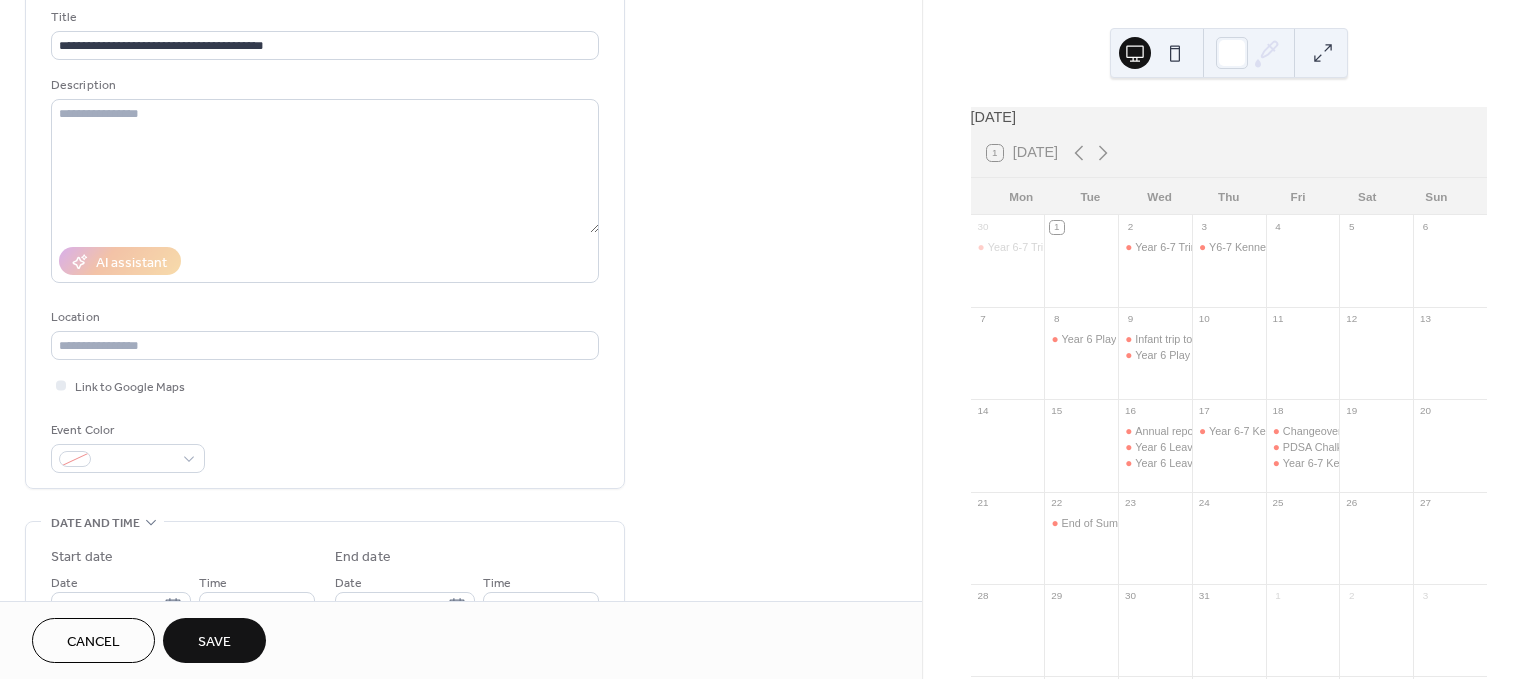 scroll, scrollTop: 0, scrollLeft: 0, axis: both 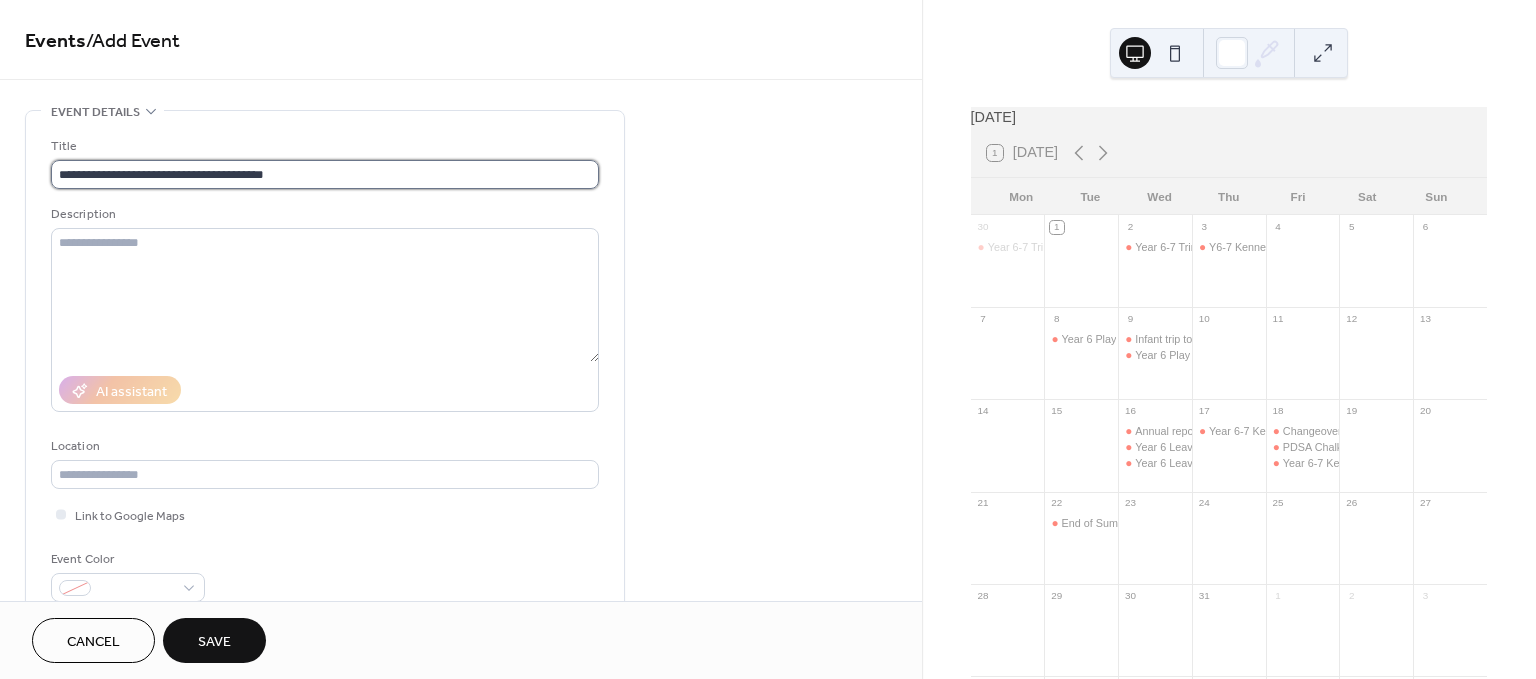click on "**********" at bounding box center (325, 174) 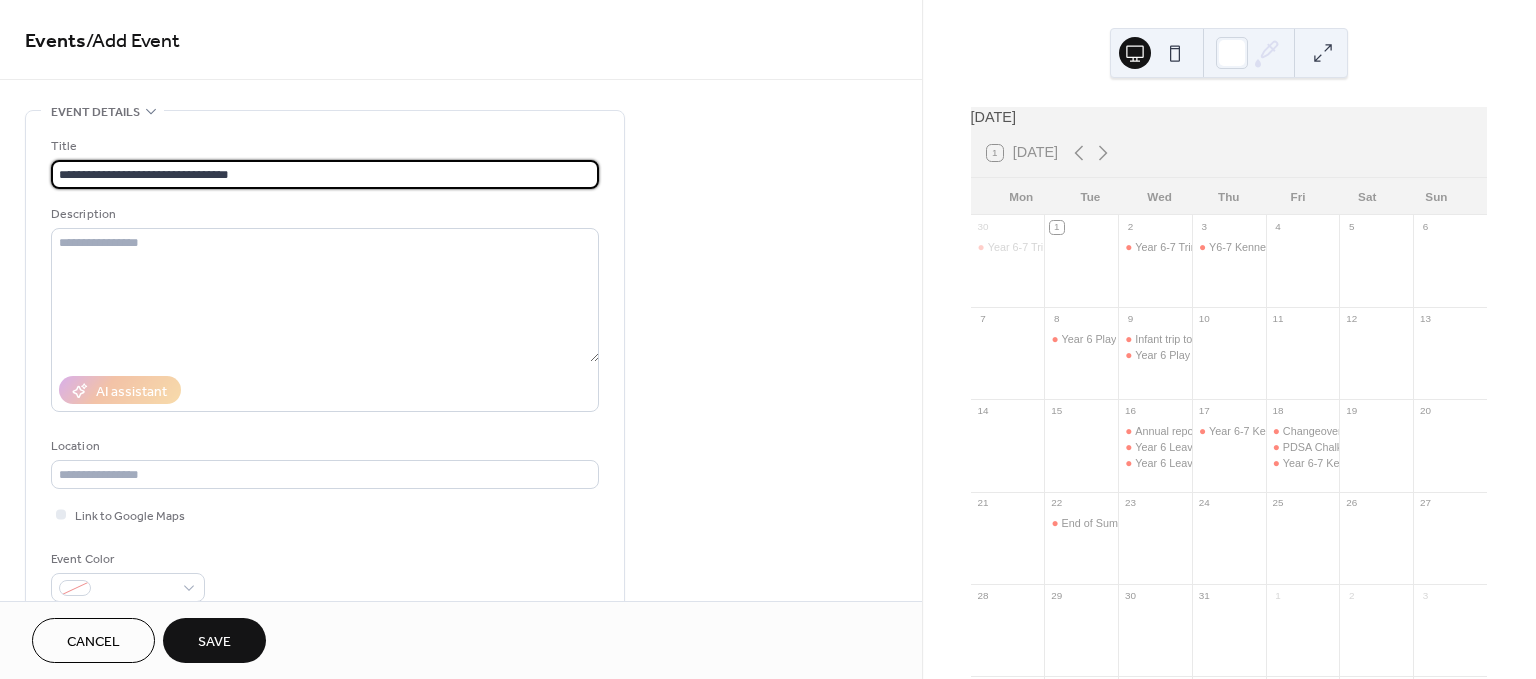 type on "**********" 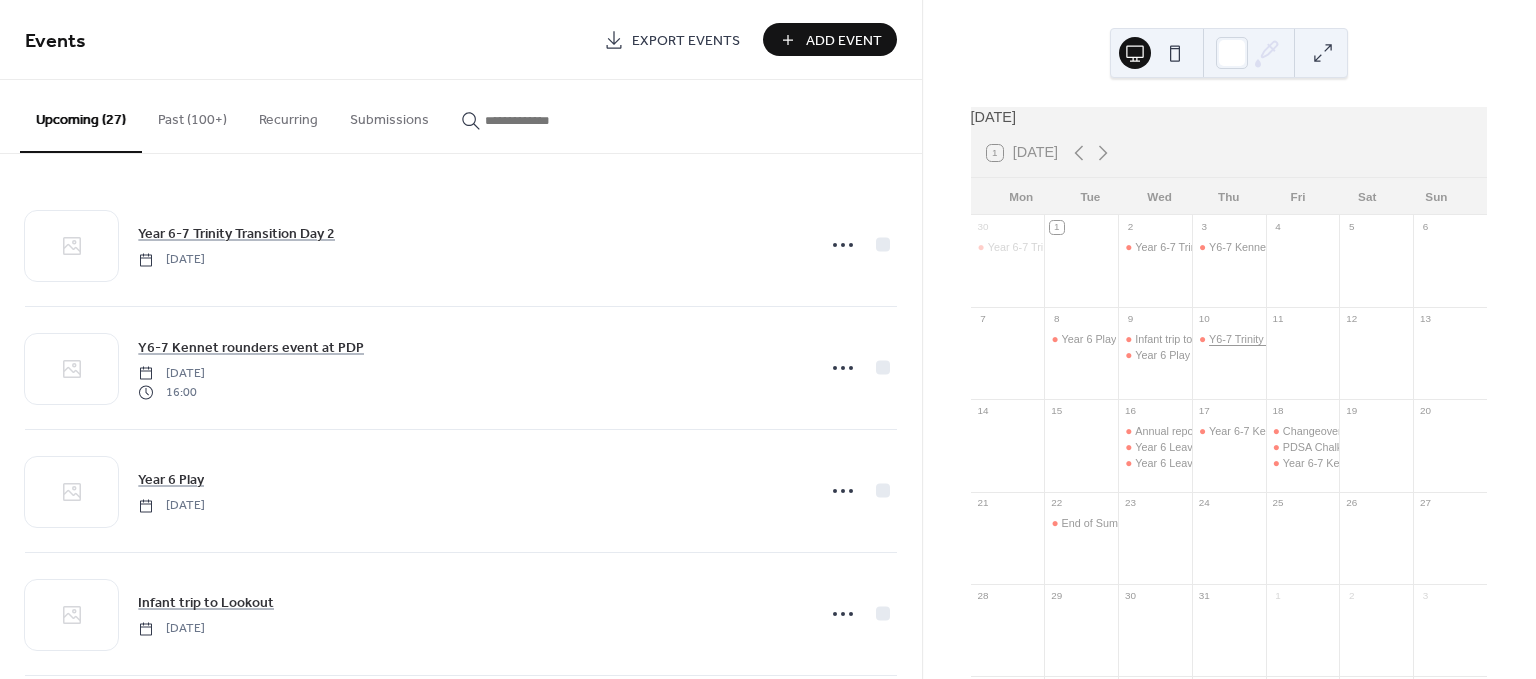 click on "Y6-7 Trinity rounders event at PDP" at bounding box center (1292, 339) 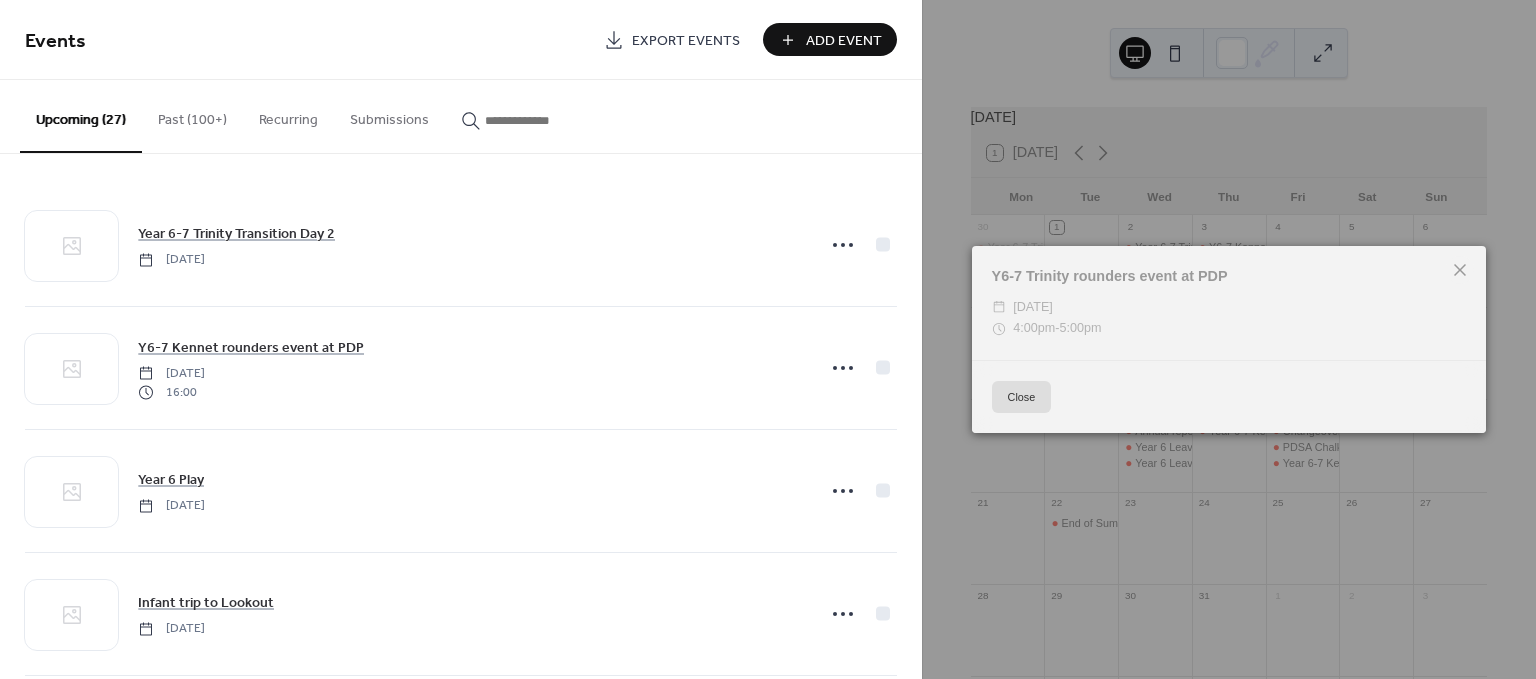 click 